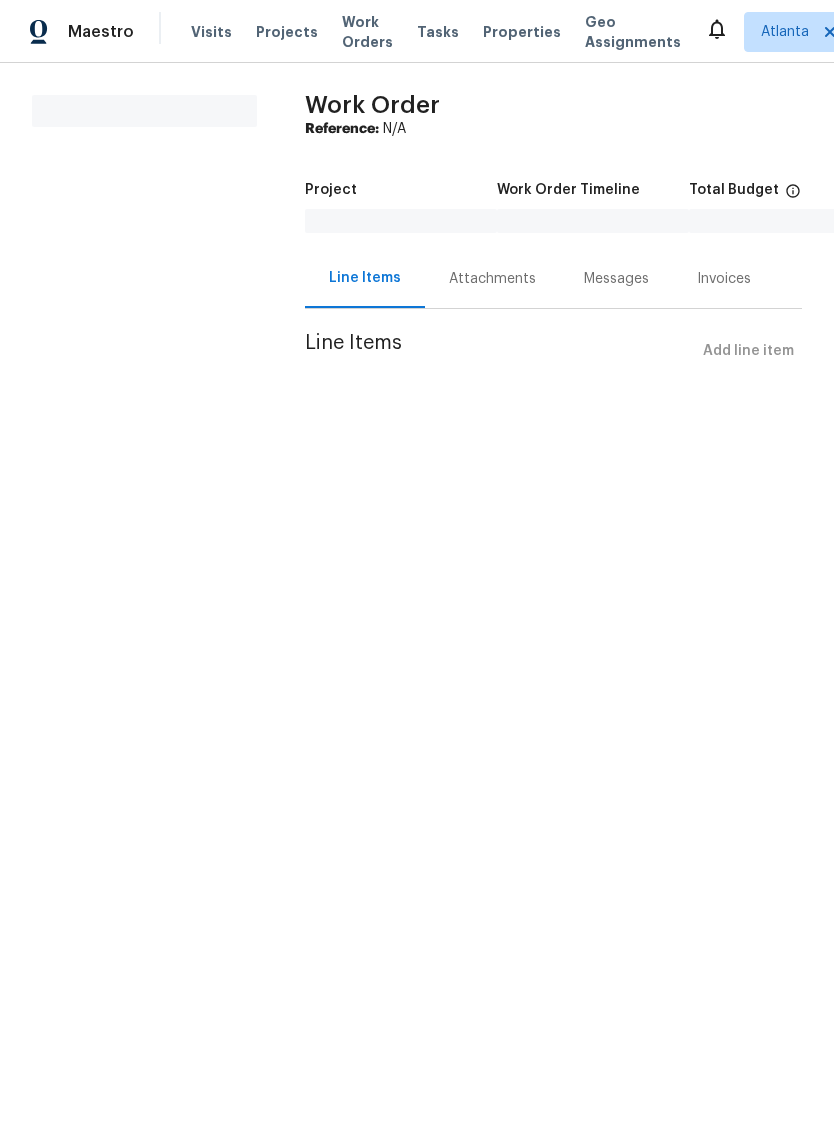 scroll, scrollTop: 0, scrollLeft: 0, axis: both 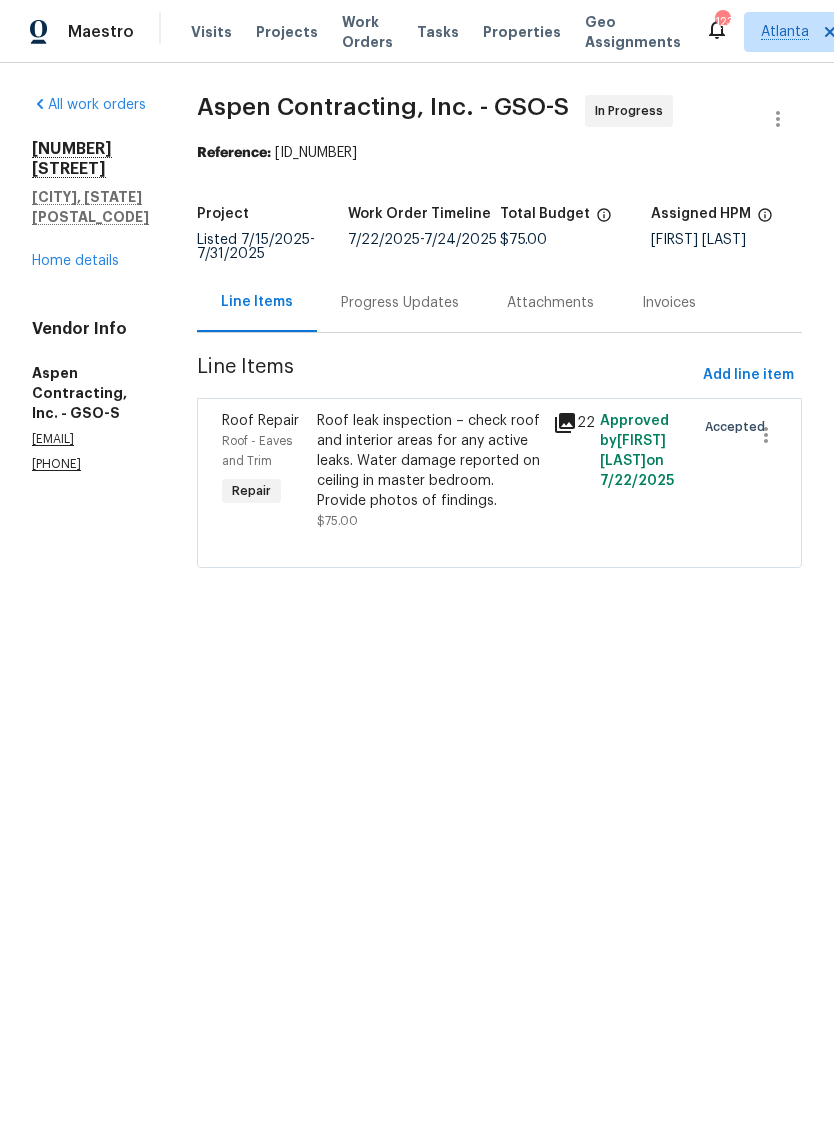 click on "Progress Updates" at bounding box center [400, 302] 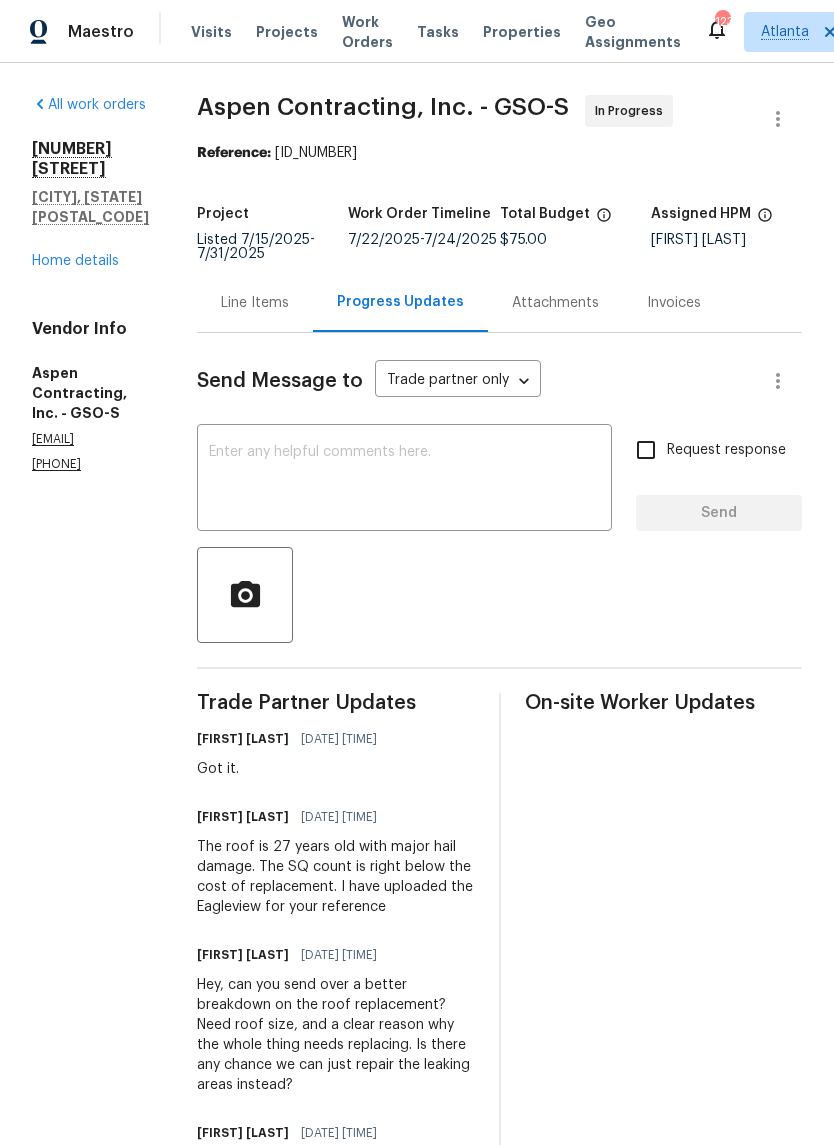 scroll, scrollTop: 0, scrollLeft: 0, axis: both 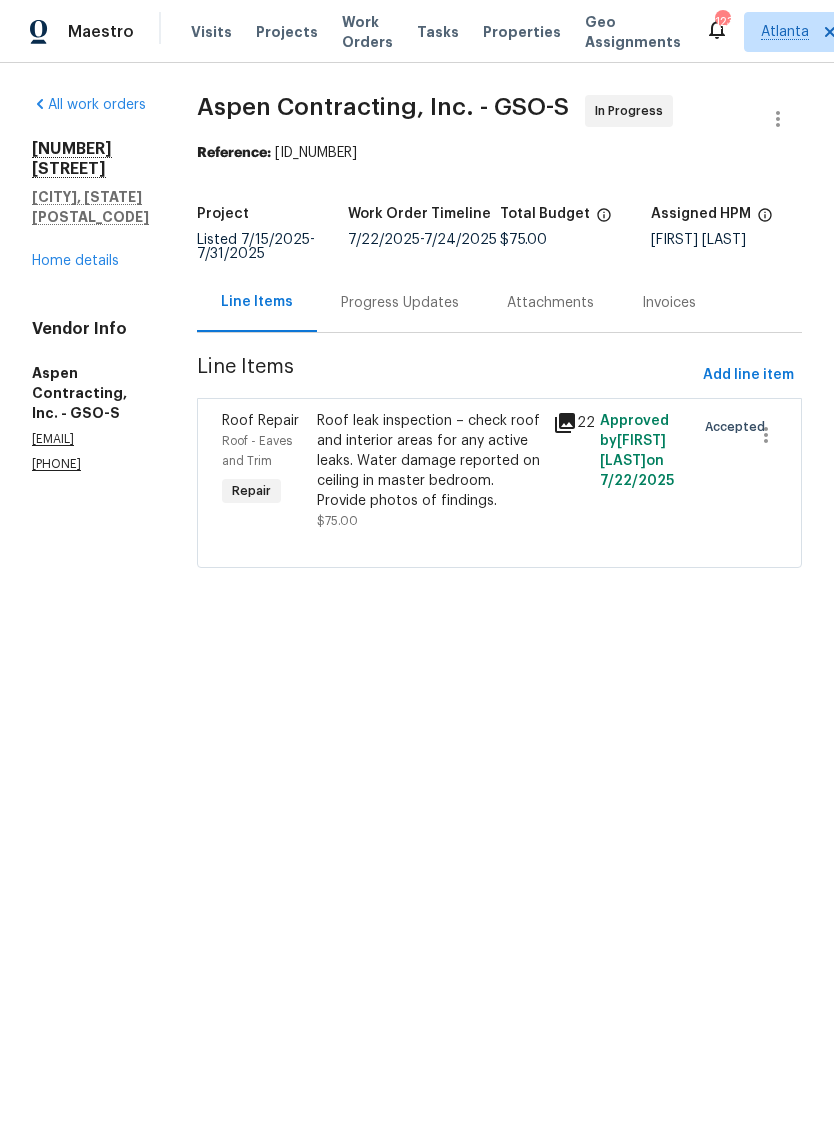 click on "Home details" at bounding box center [75, 261] 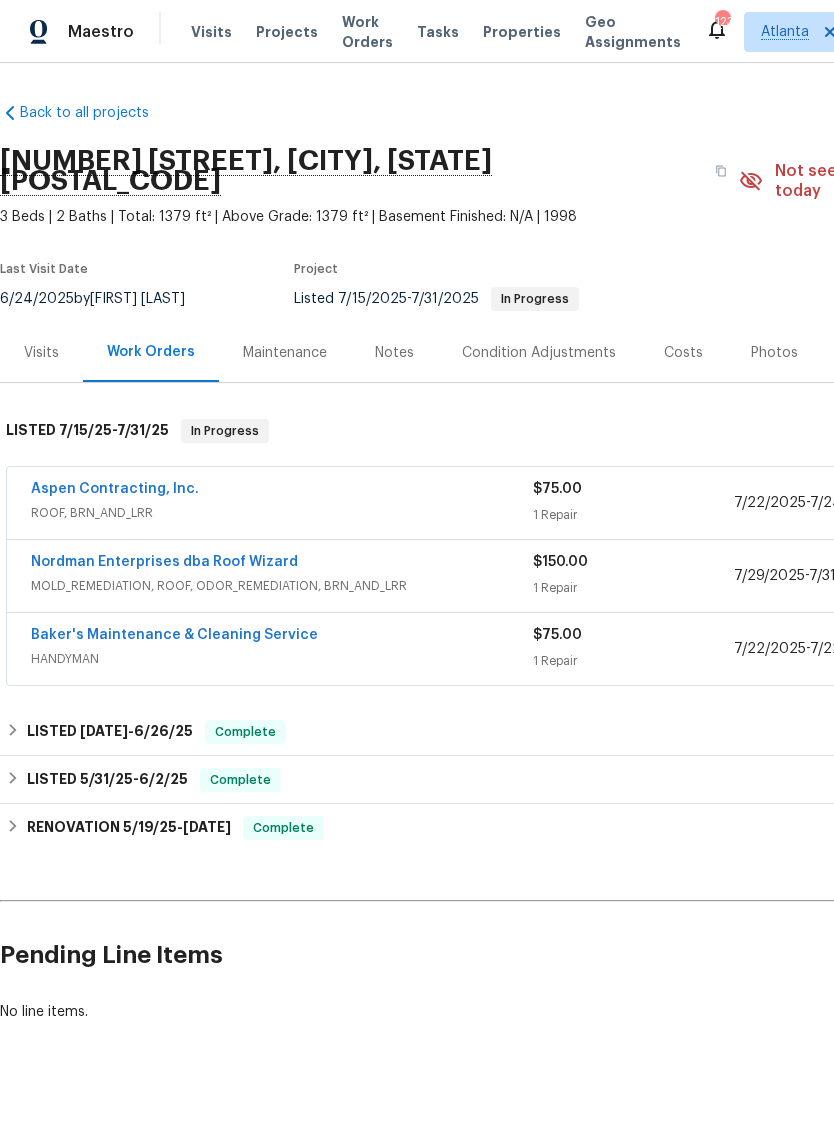 scroll, scrollTop: 0, scrollLeft: 0, axis: both 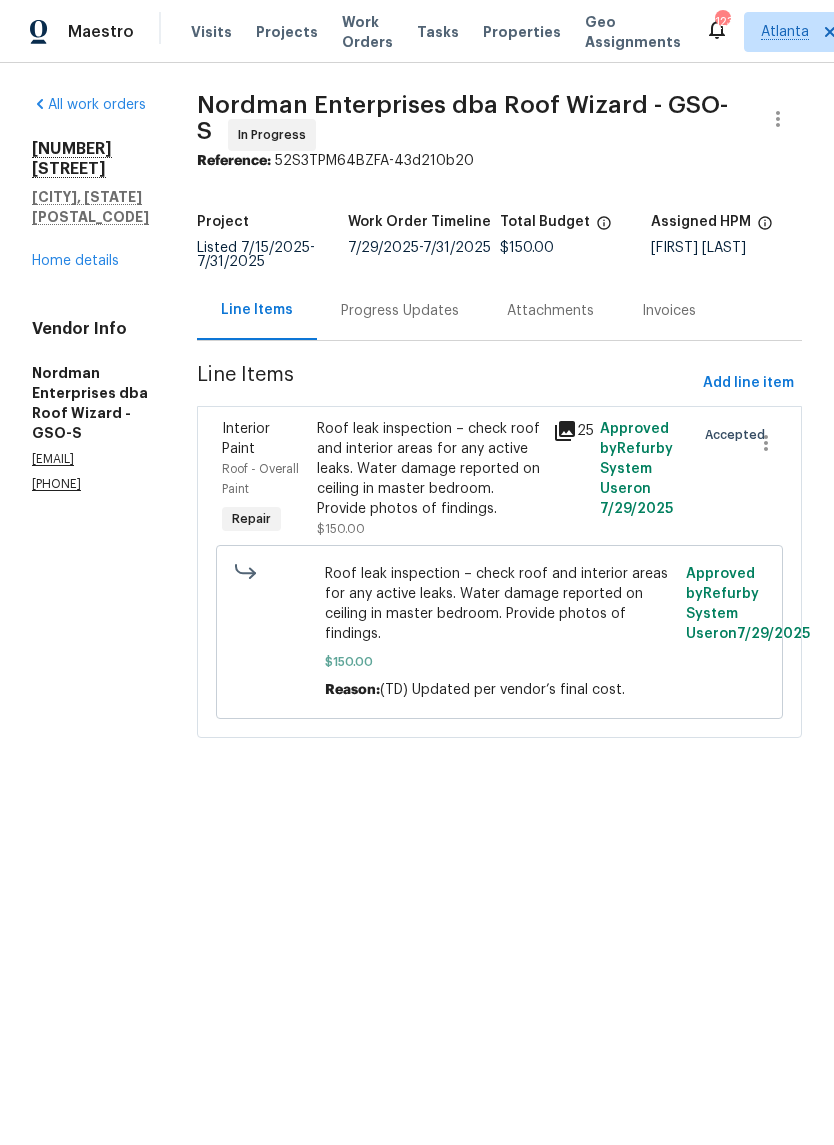 click on "Progress Updates" at bounding box center [400, 310] 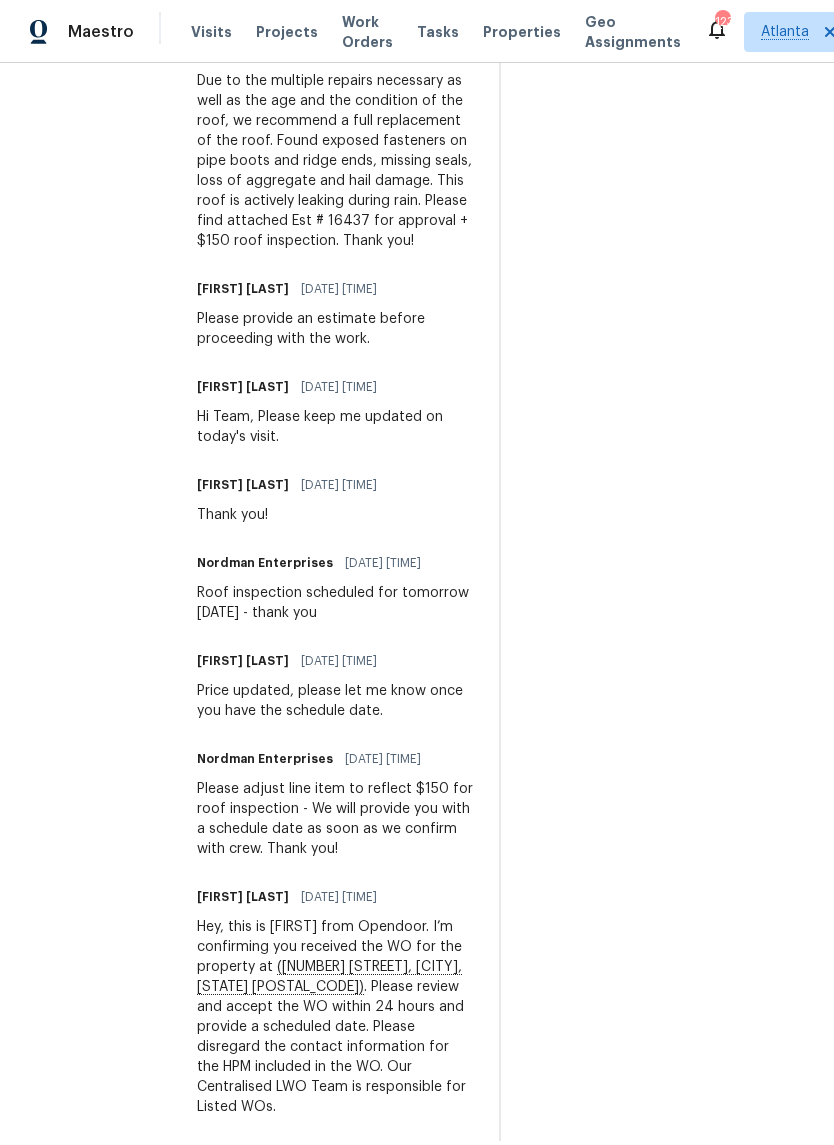 scroll, scrollTop: 773, scrollLeft: 0, axis: vertical 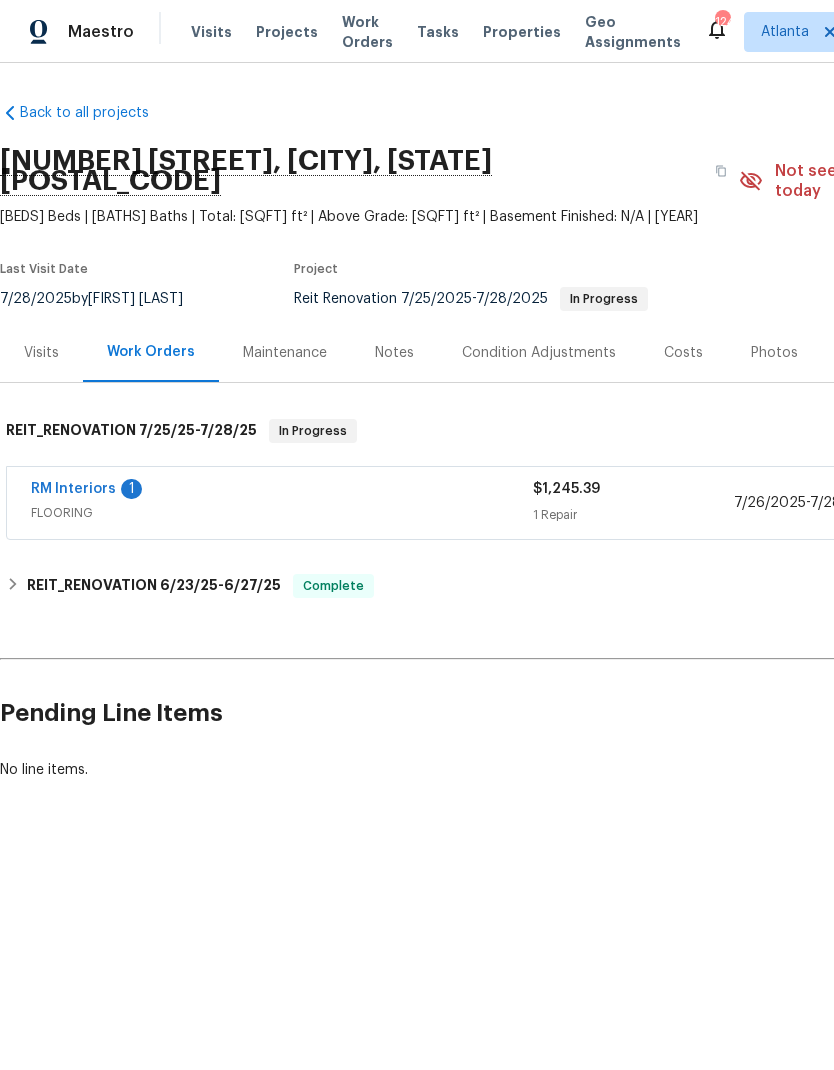 click on "RM Interiors" at bounding box center [73, 489] 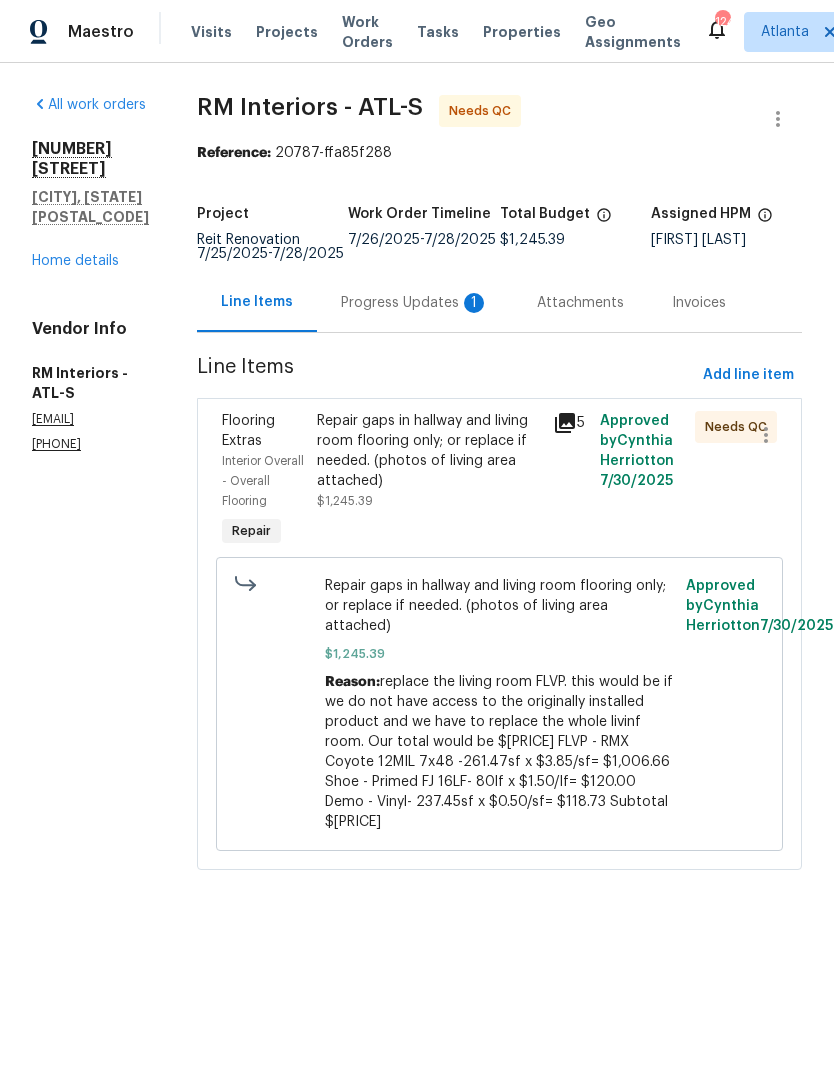 click on "Progress Updates 1" at bounding box center (415, 302) 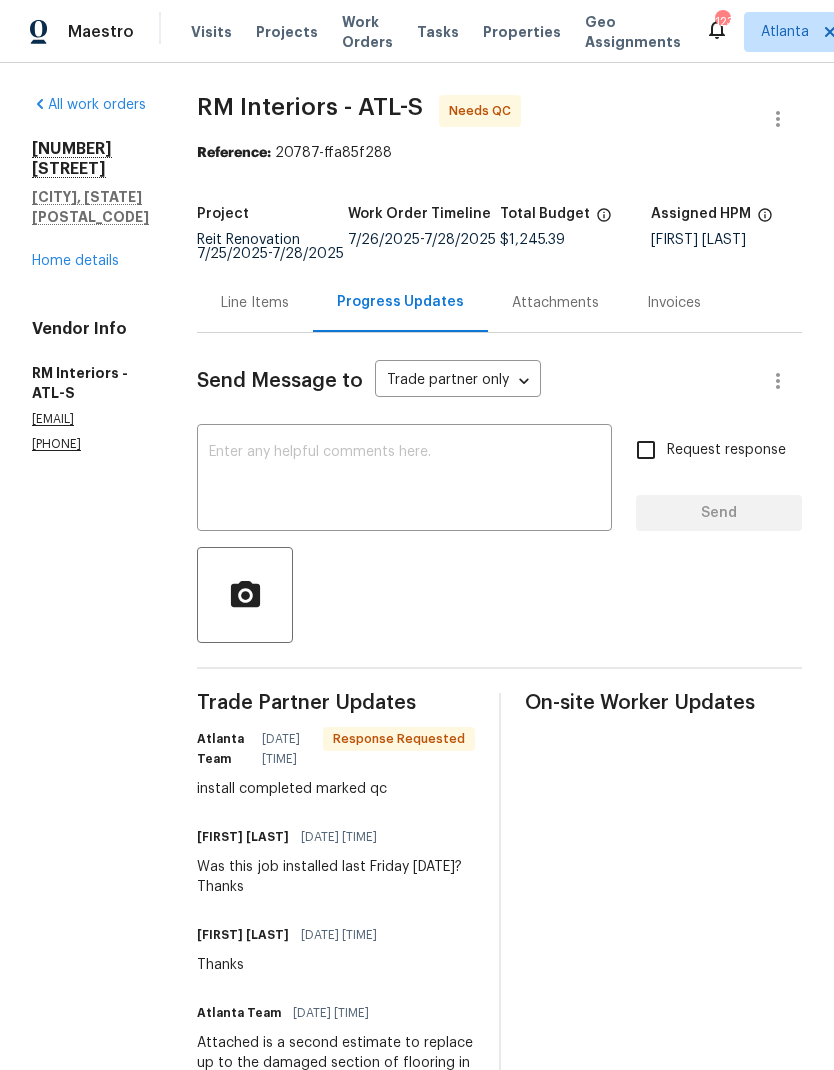 click on "Line Items" at bounding box center [255, 302] 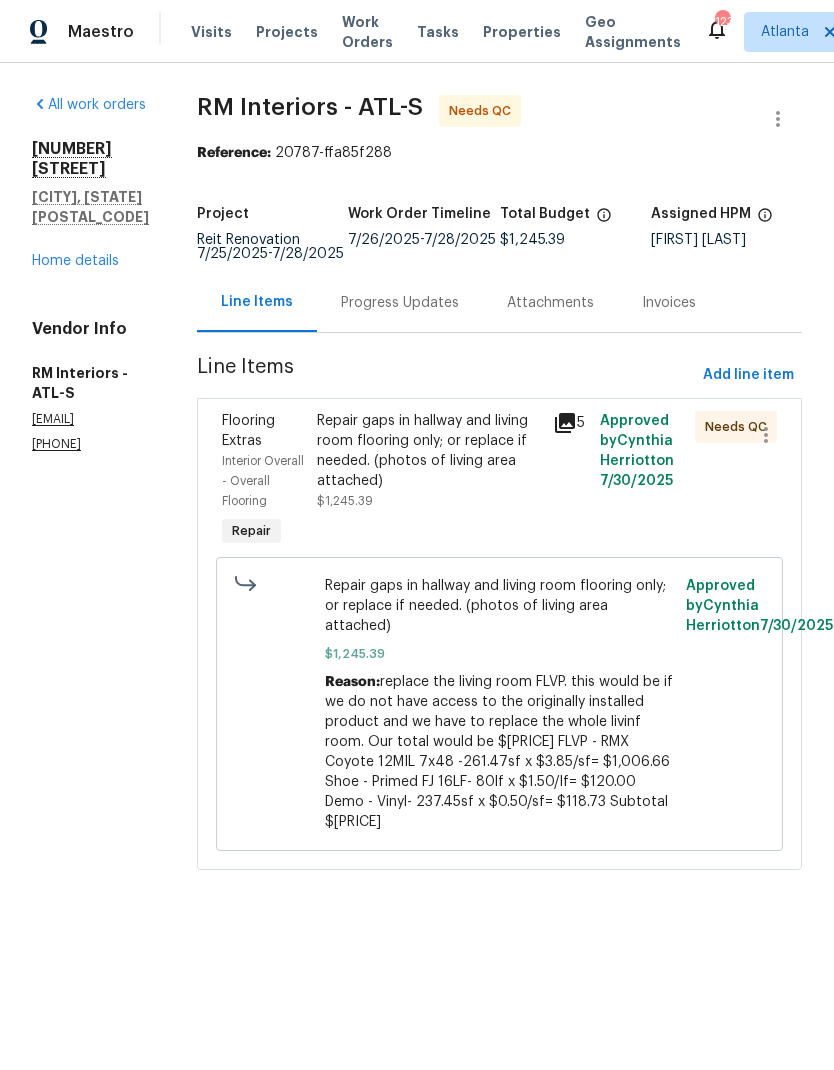 click on "Repair gaps in hallway and living room flooring only; or replace if needed. (photos of living area attached)" at bounding box center [429, 451] 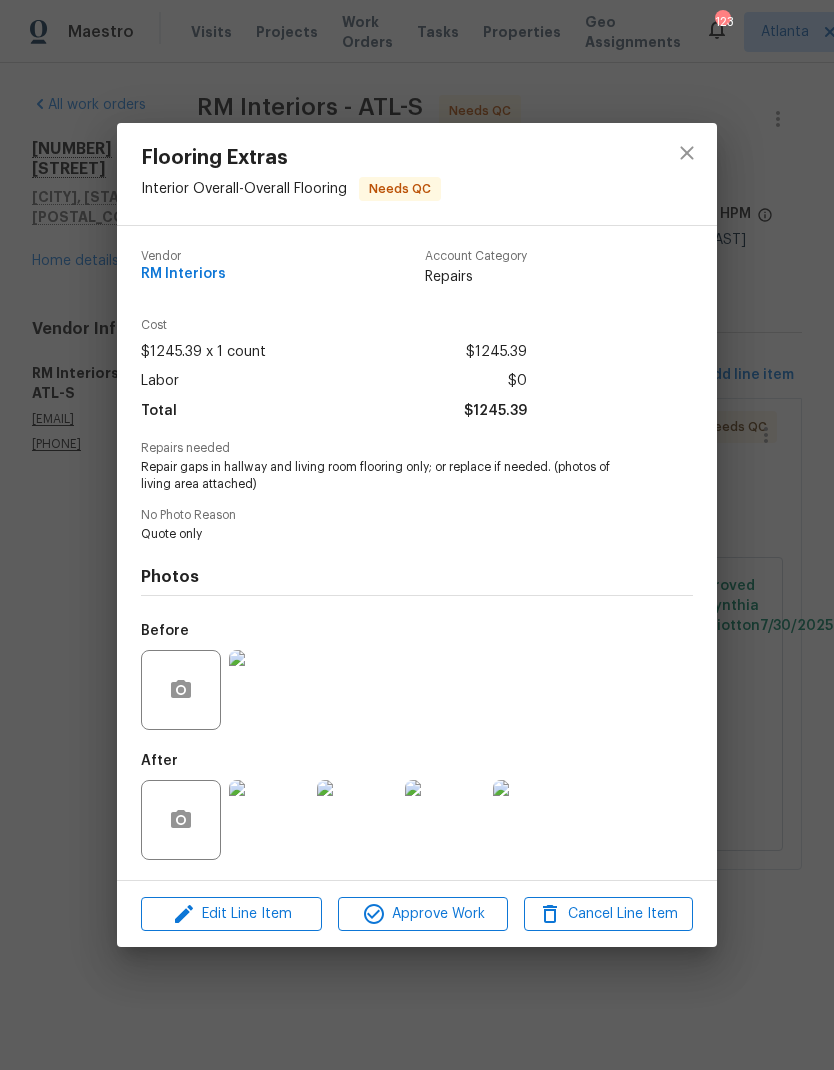 click at bounding box center (269, 820) 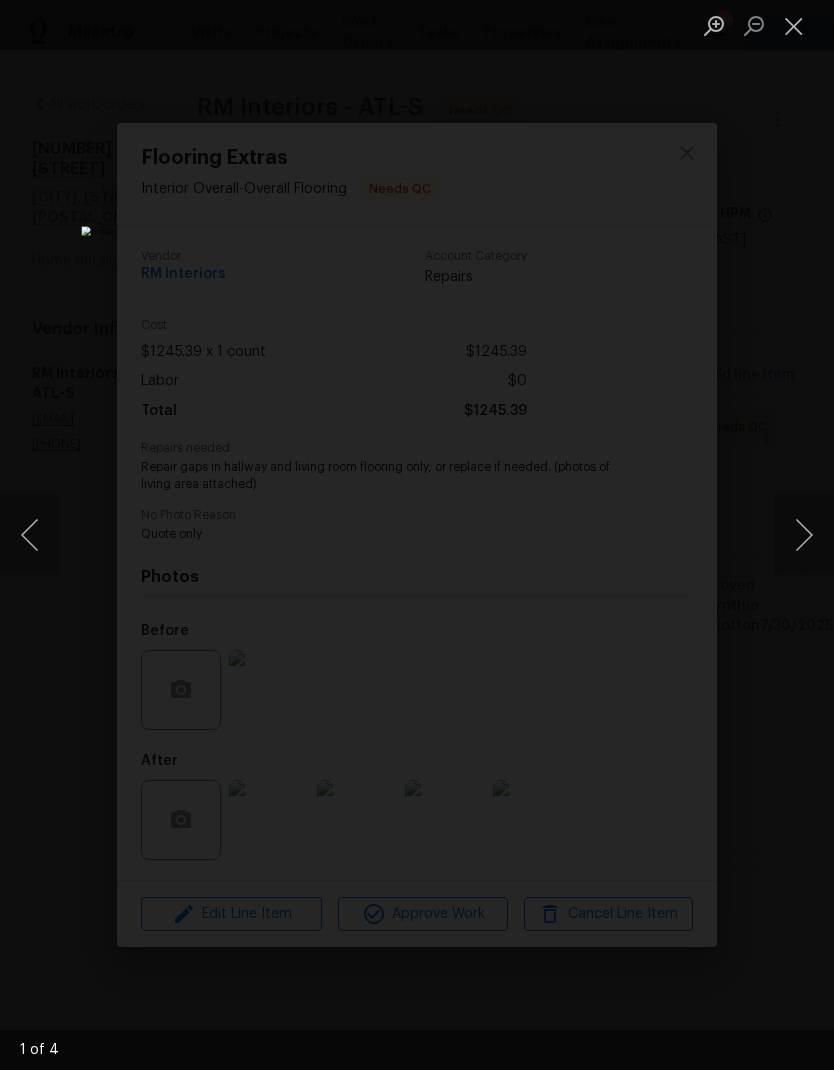 click at bounding box center [804, 535] 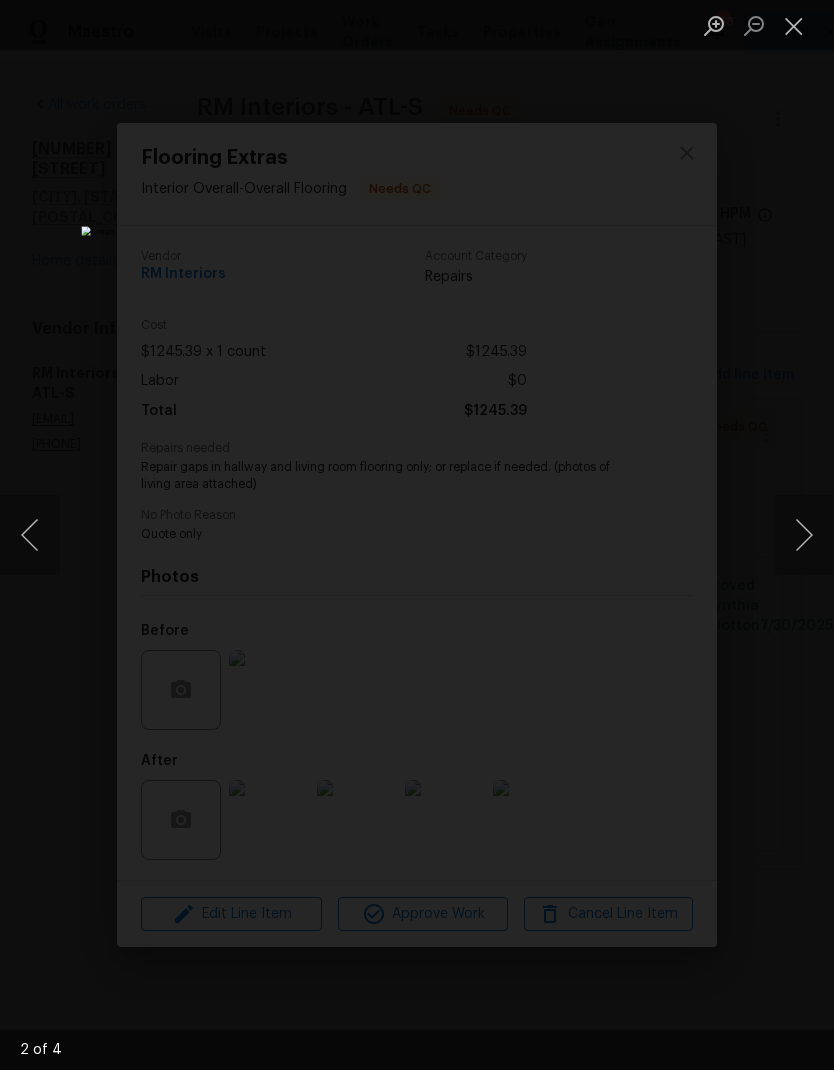 click at bounding box center [804, 535] 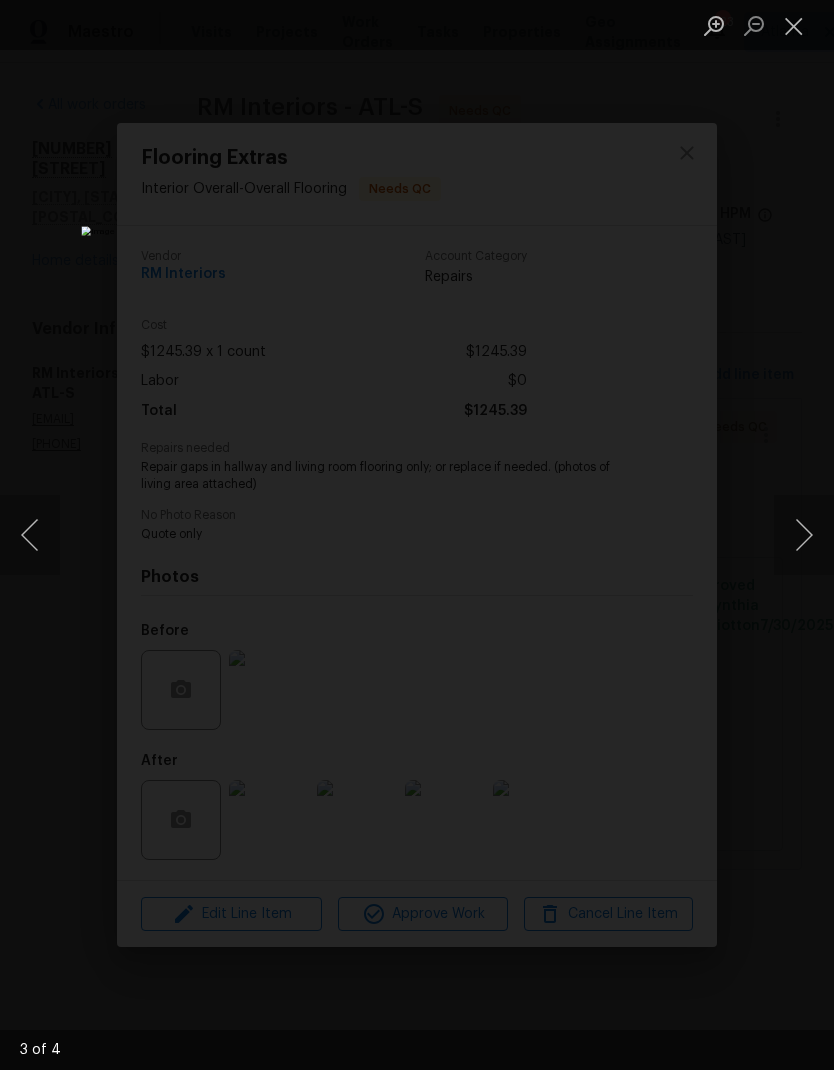 click at bounding box center (804, 535) 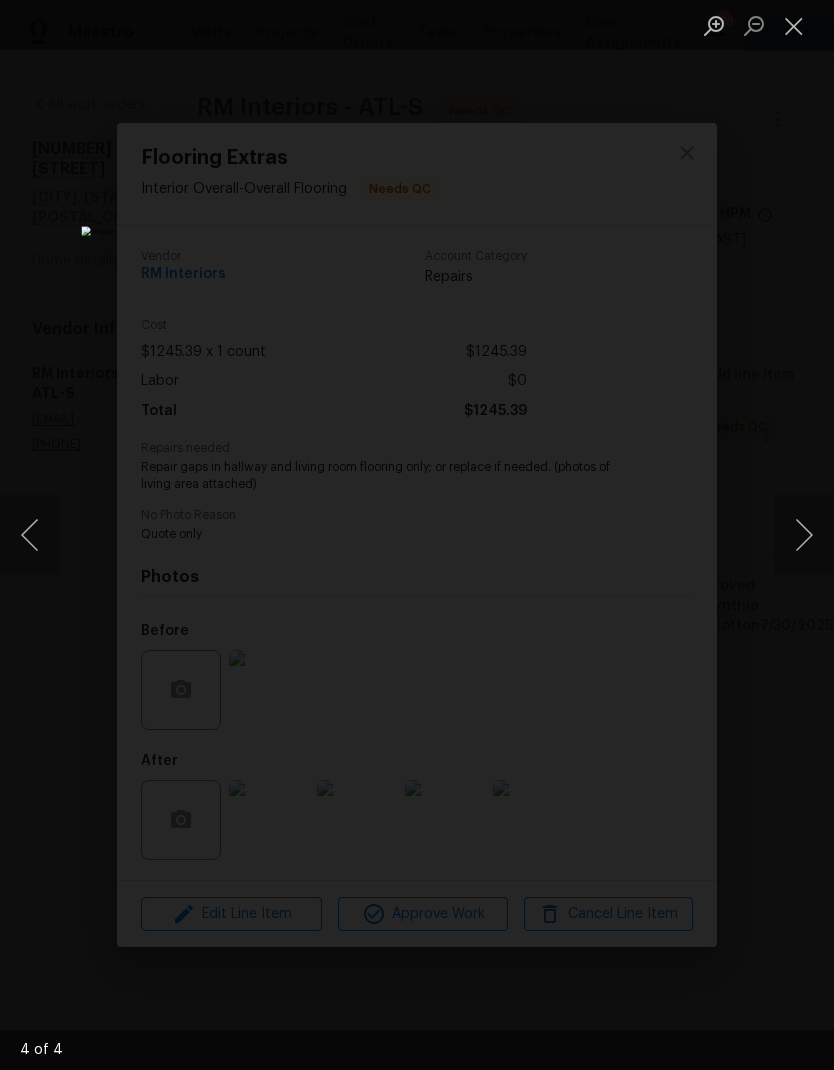 click at bounding box center (804, 535) 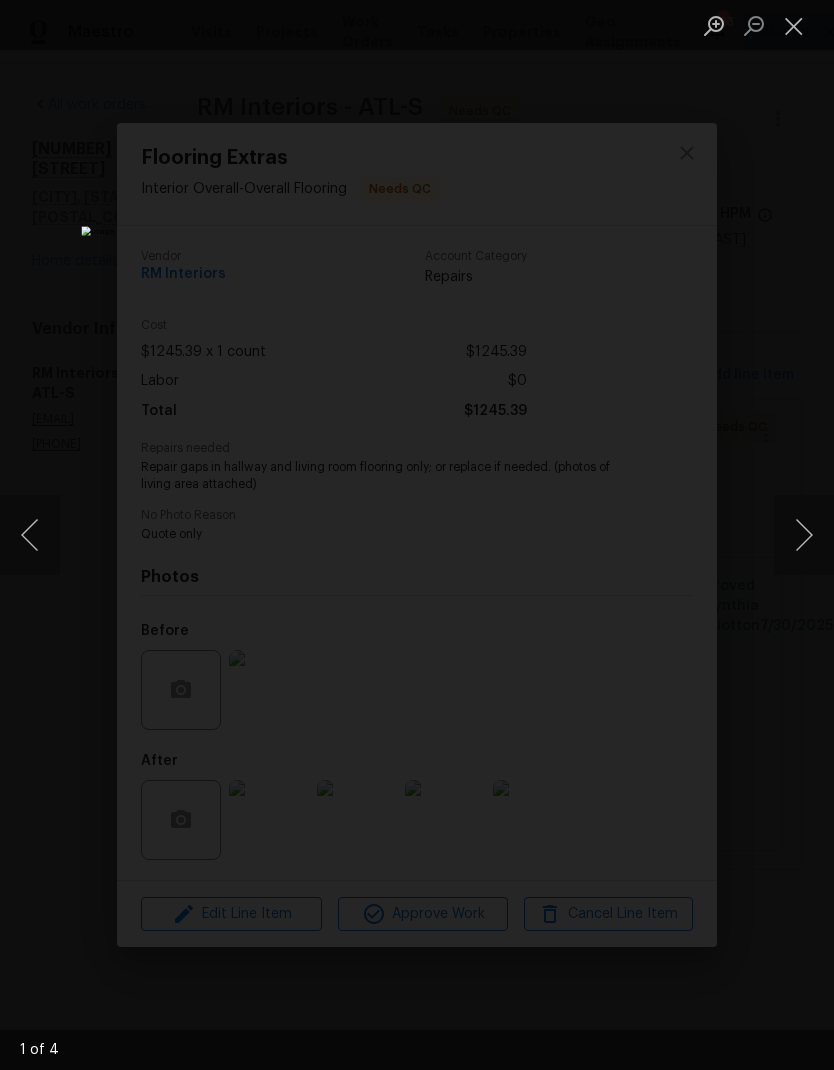 click at bounding box center [804, 535] 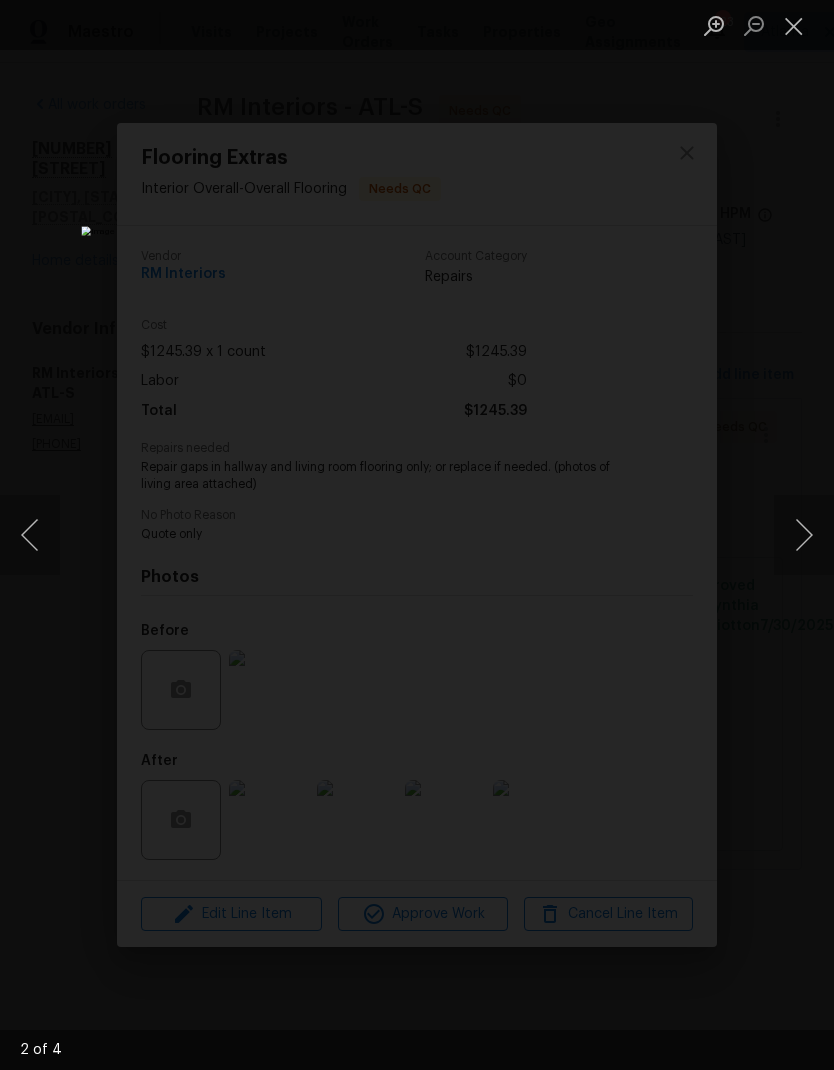 click at bounding box center (804, 535) 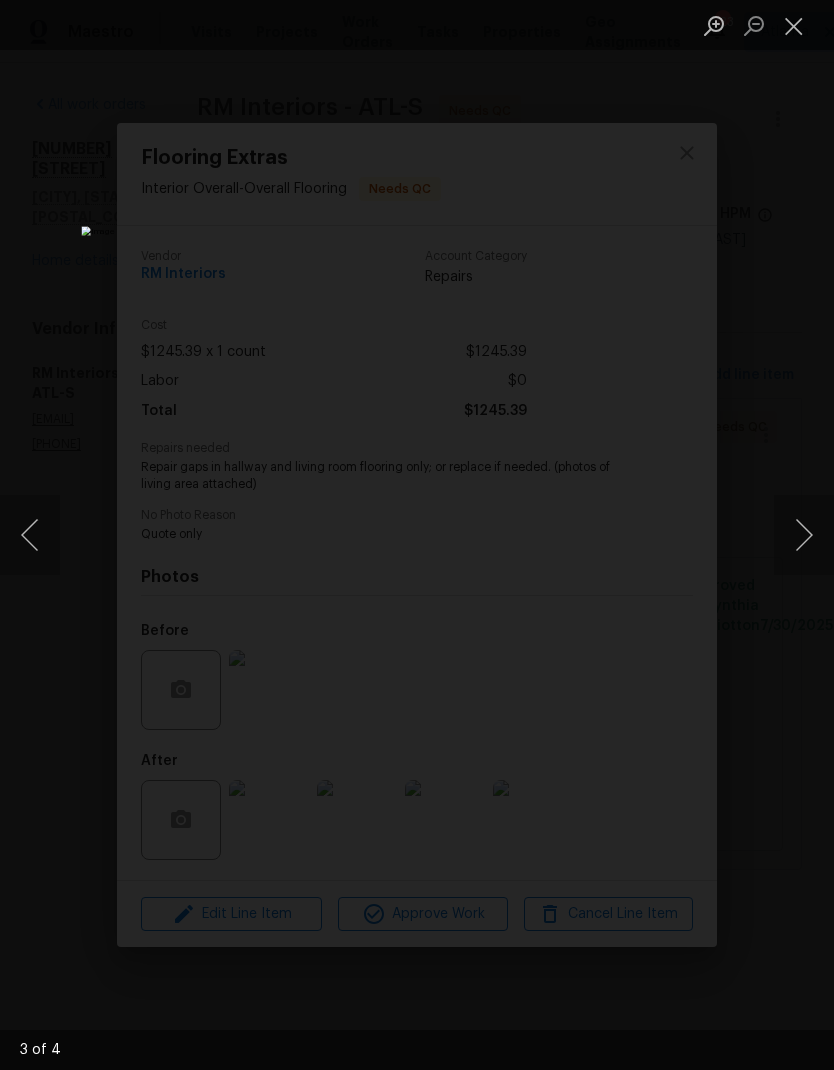click at bounding box center [804, 535] 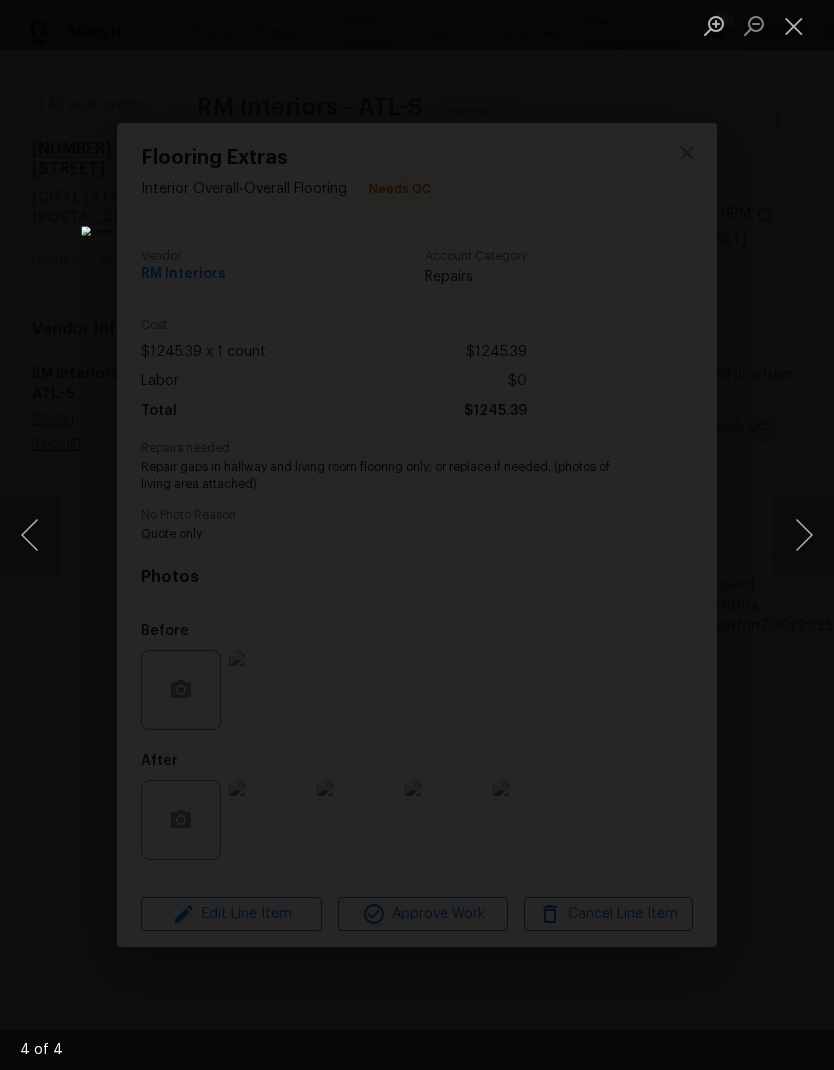 click at bounding box center (804, 535) 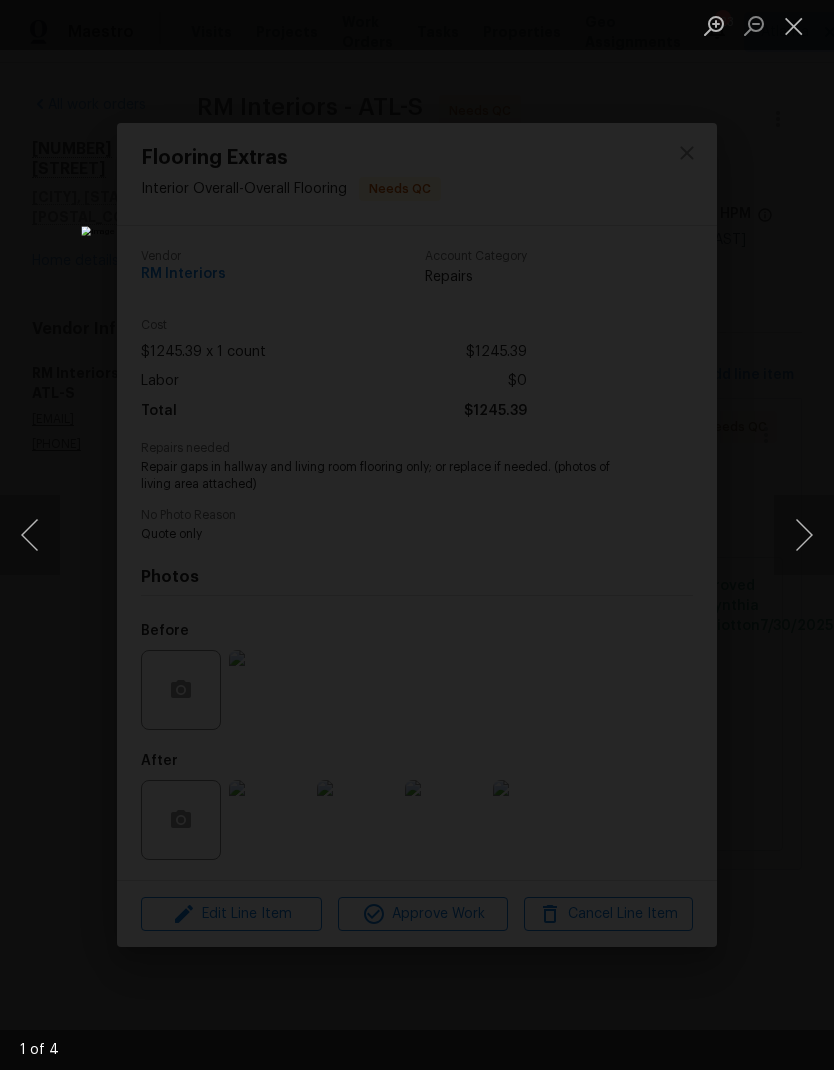 click at bounding box center [804, 535] 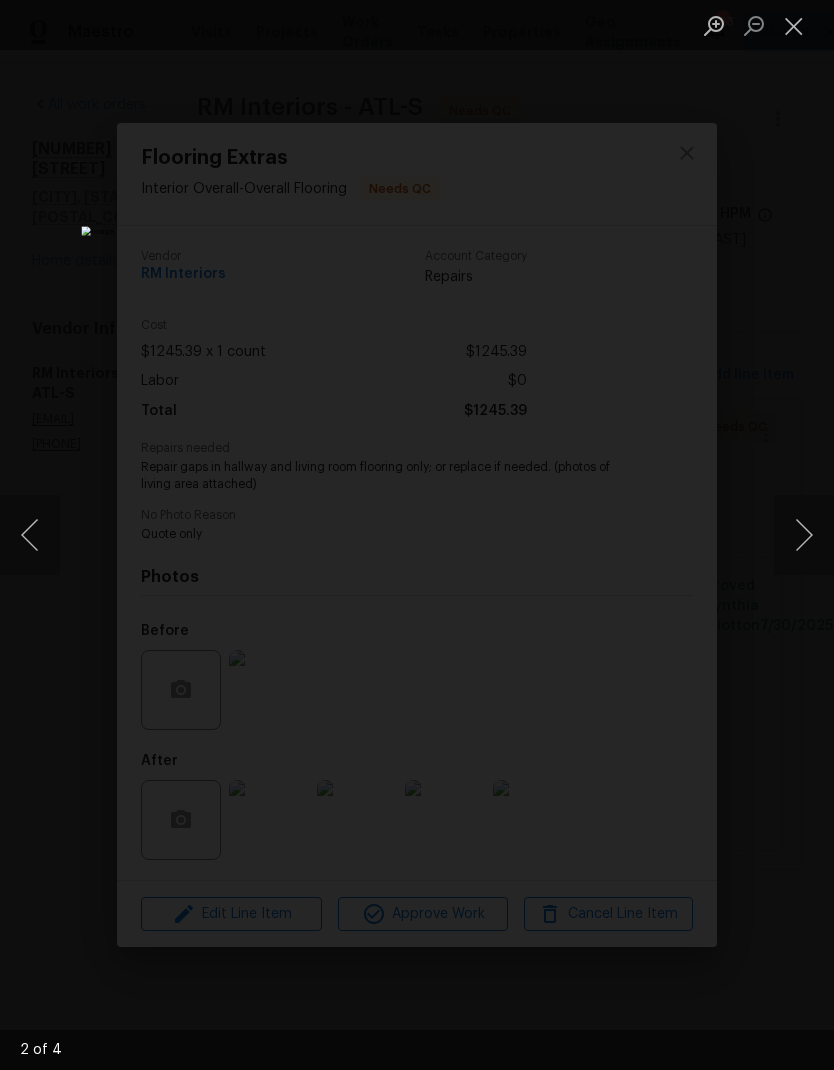 click at bounding box center (794, 25) 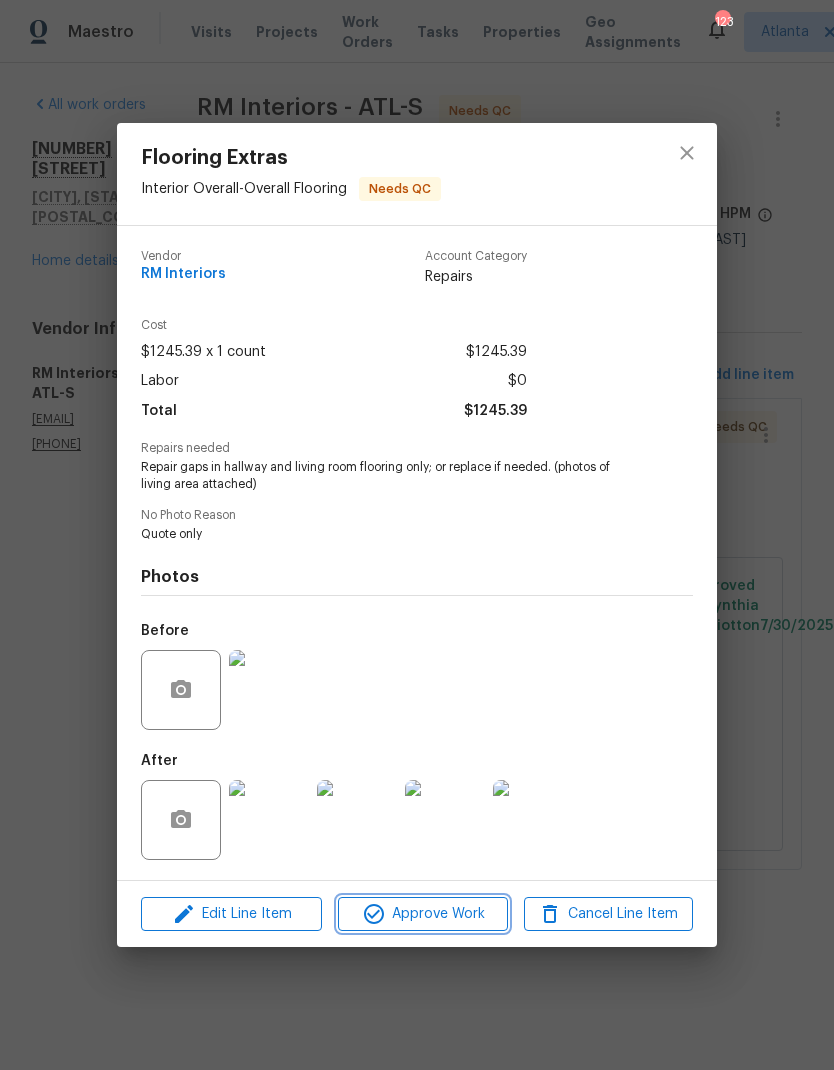 click on "Approve Work" at bounding box center (422, 914) 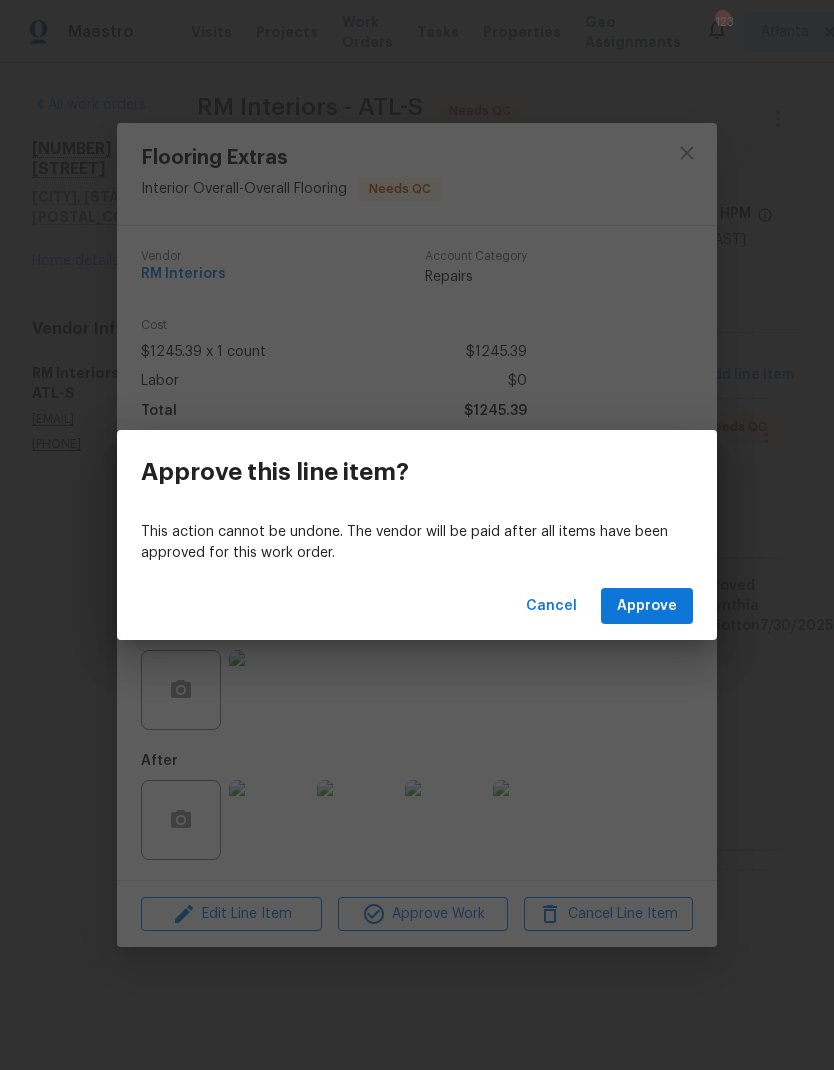 click on "Approve" at bounding box center [647, 606] 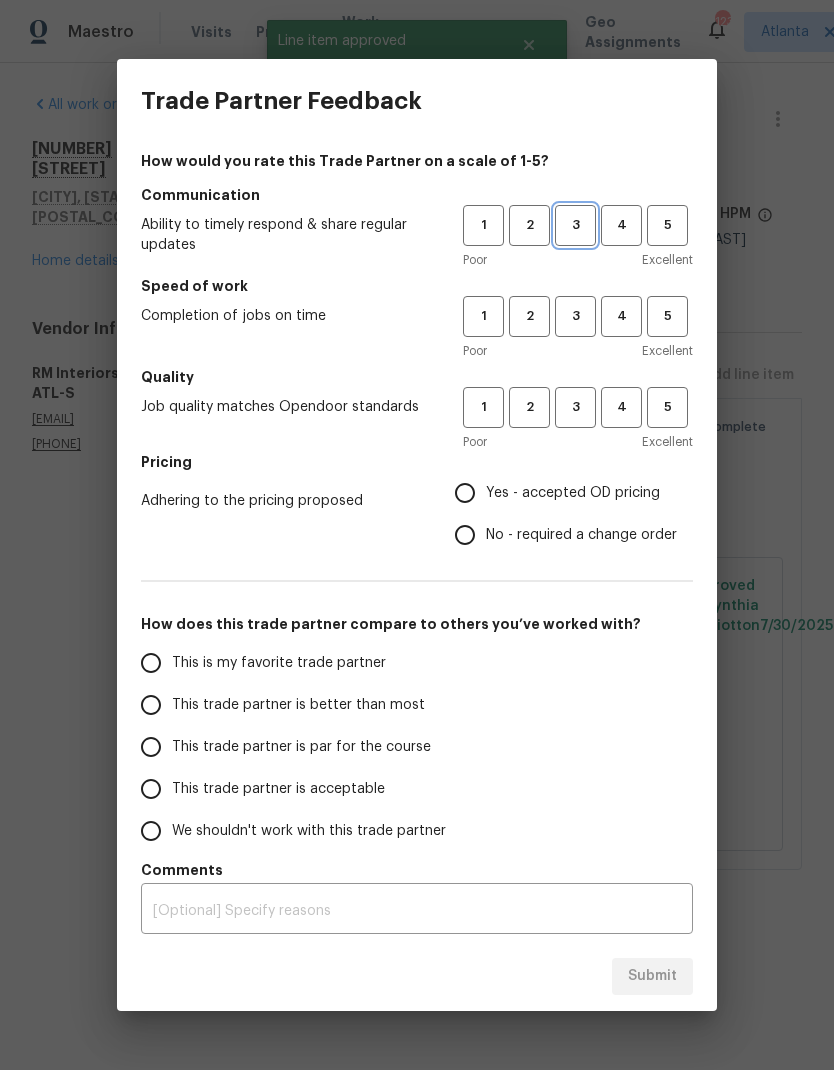click on "3" at bounding box center (575, 225) 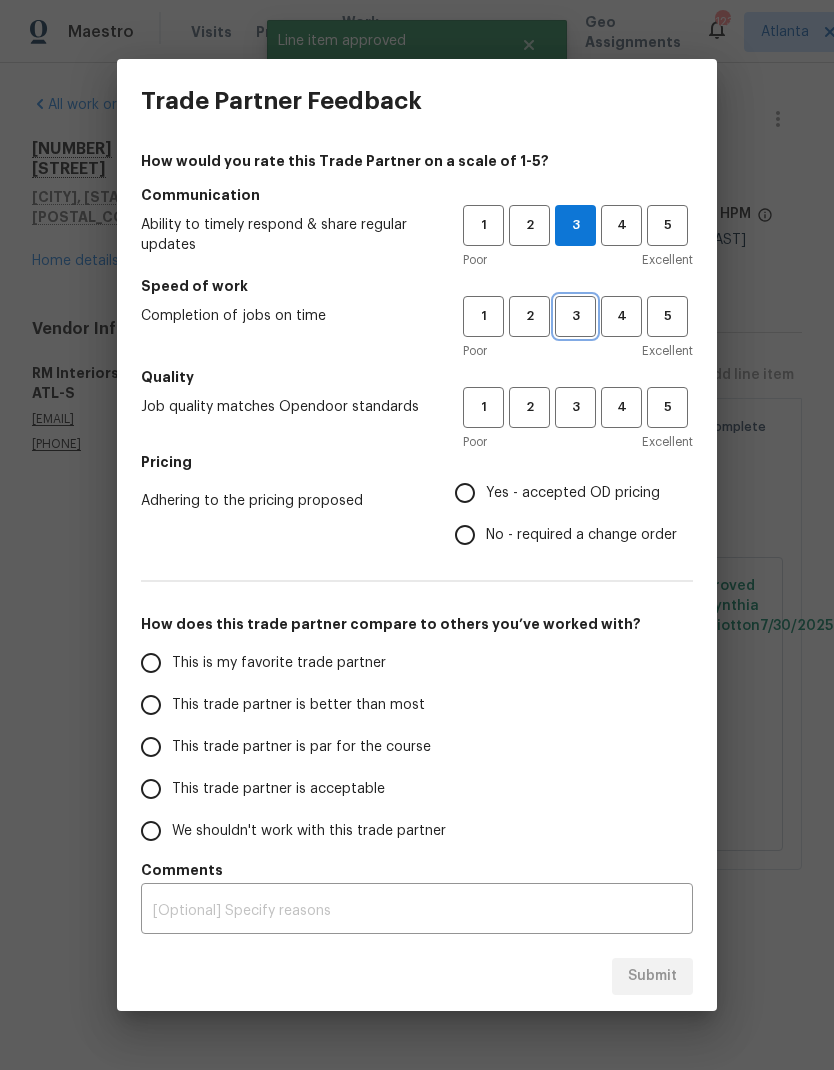 click on "3" at bounding box center (575, 316) 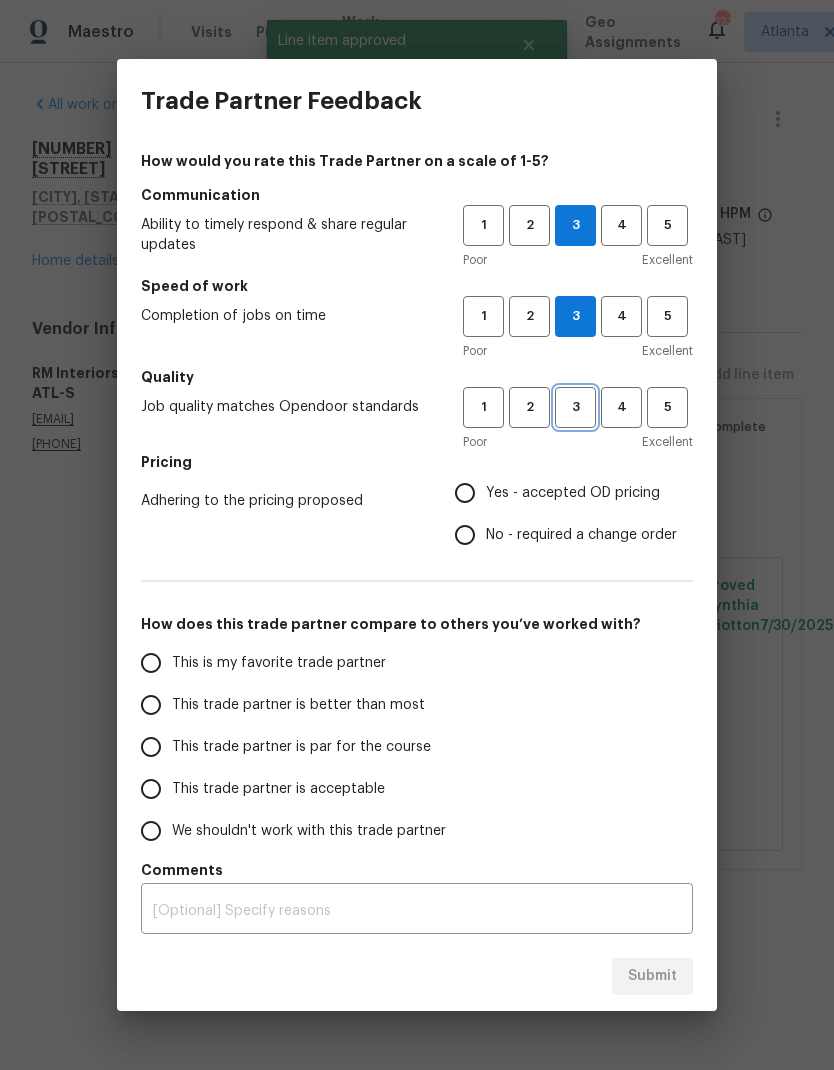 click on "3" at bounding box center [575, 407] 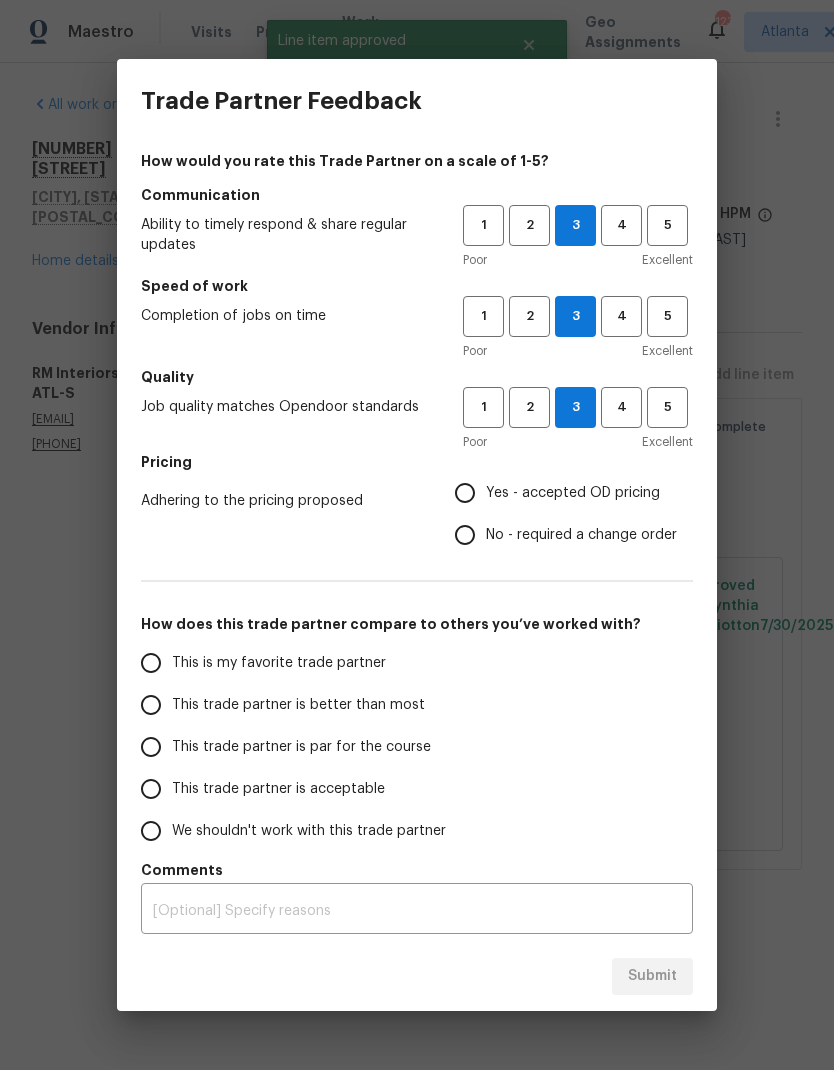 click on "No - required a change order" at bounding box center [465, 535] 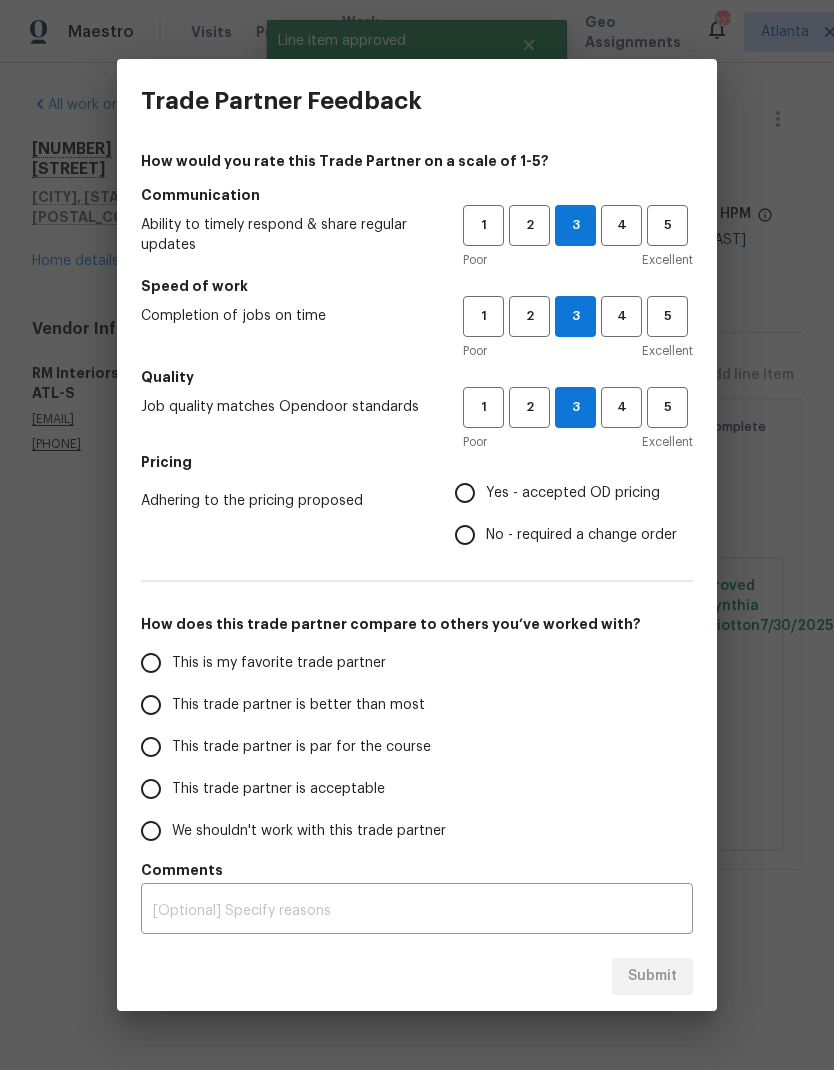 radio on "true" 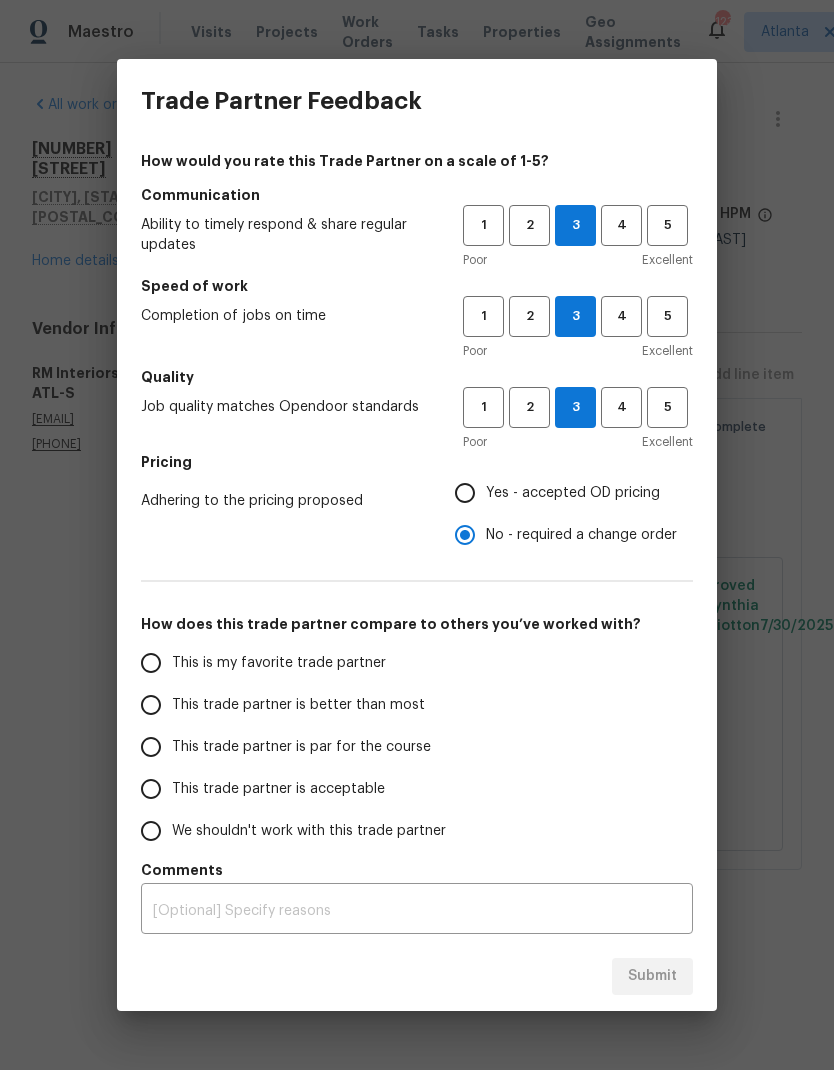 click on "Yes - accepted OD pricing" at bounding box center (465, 493) 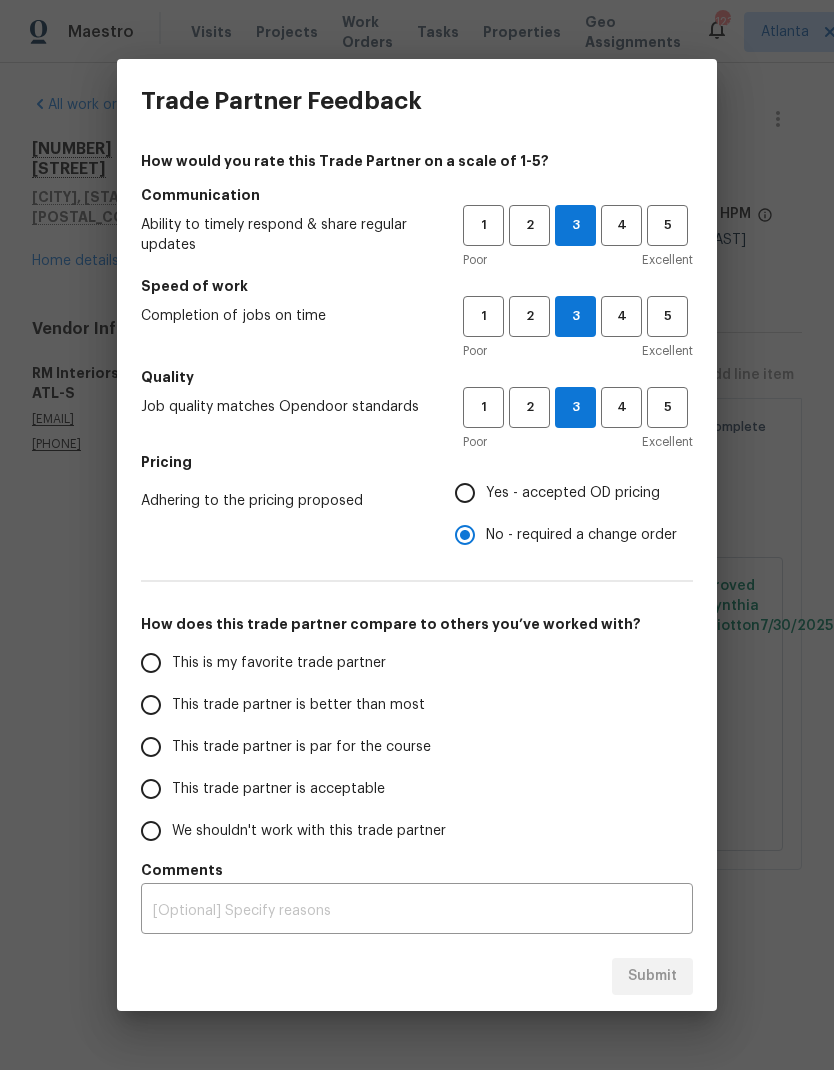 radio on "true" 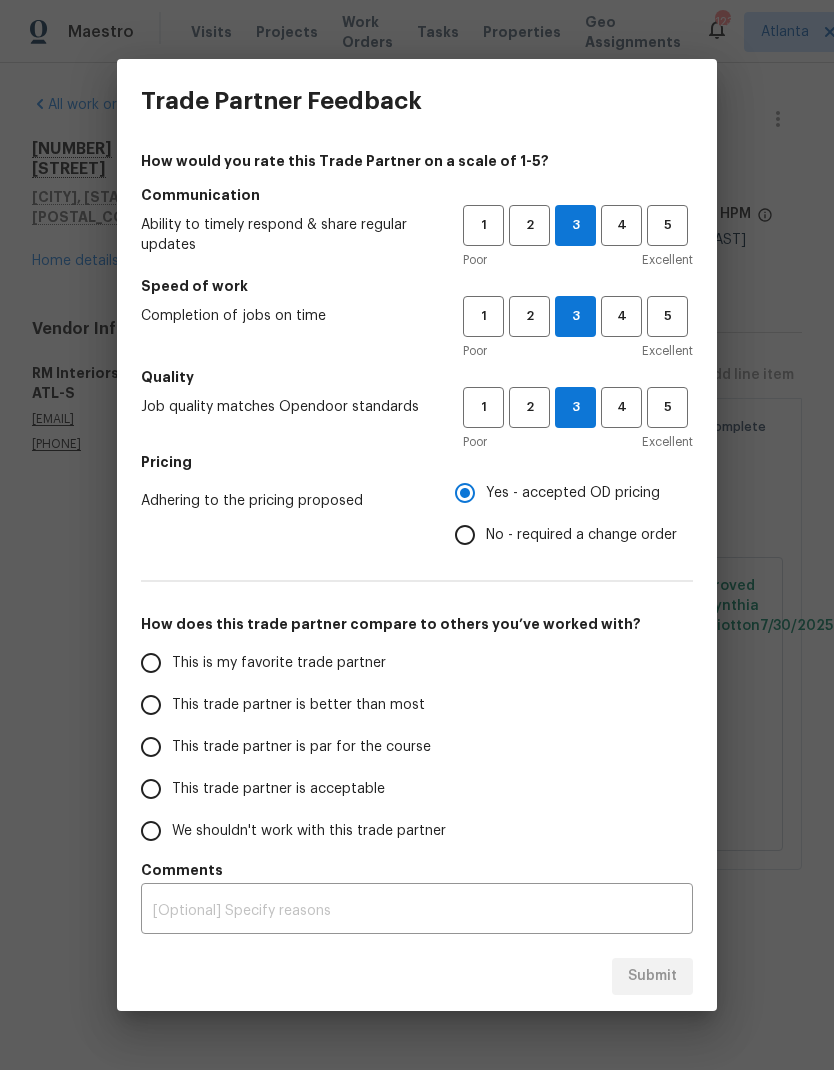 click on "This trade partner is par for the course" at bounding box center (151, 747) 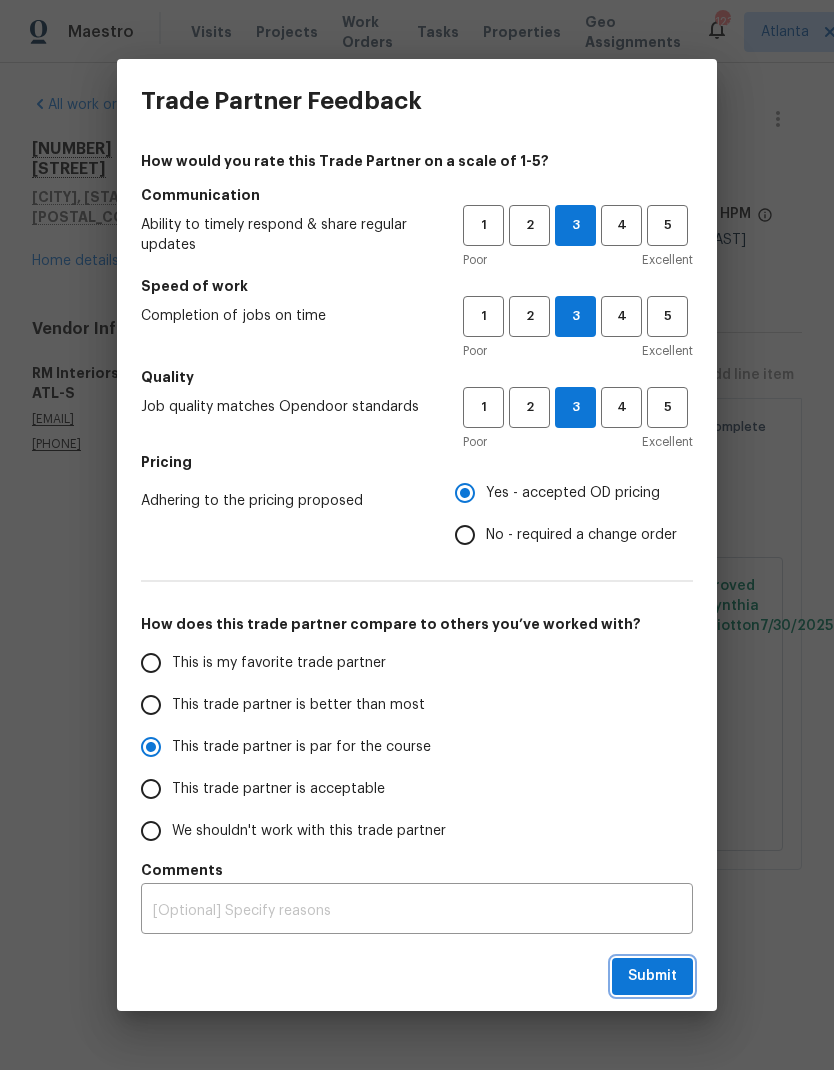 click on "Submit" at bounding box center (652, 976) 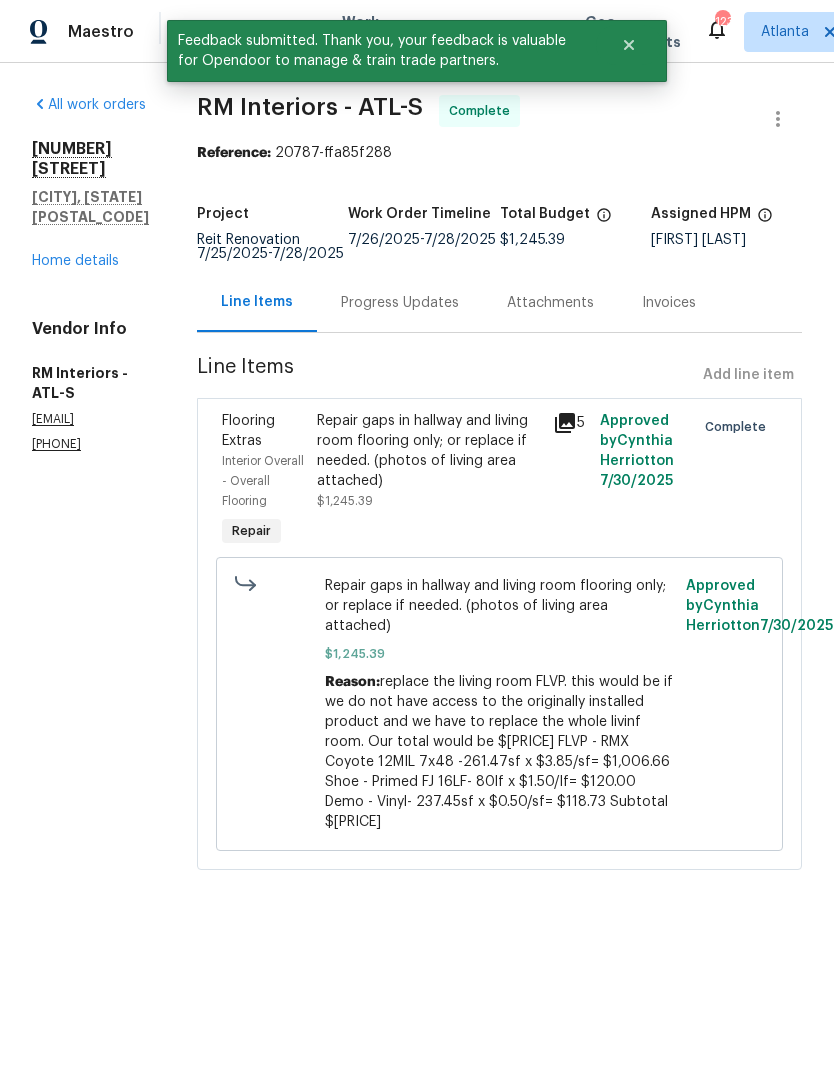 click on "Home details" at bounding box center (75, 261) 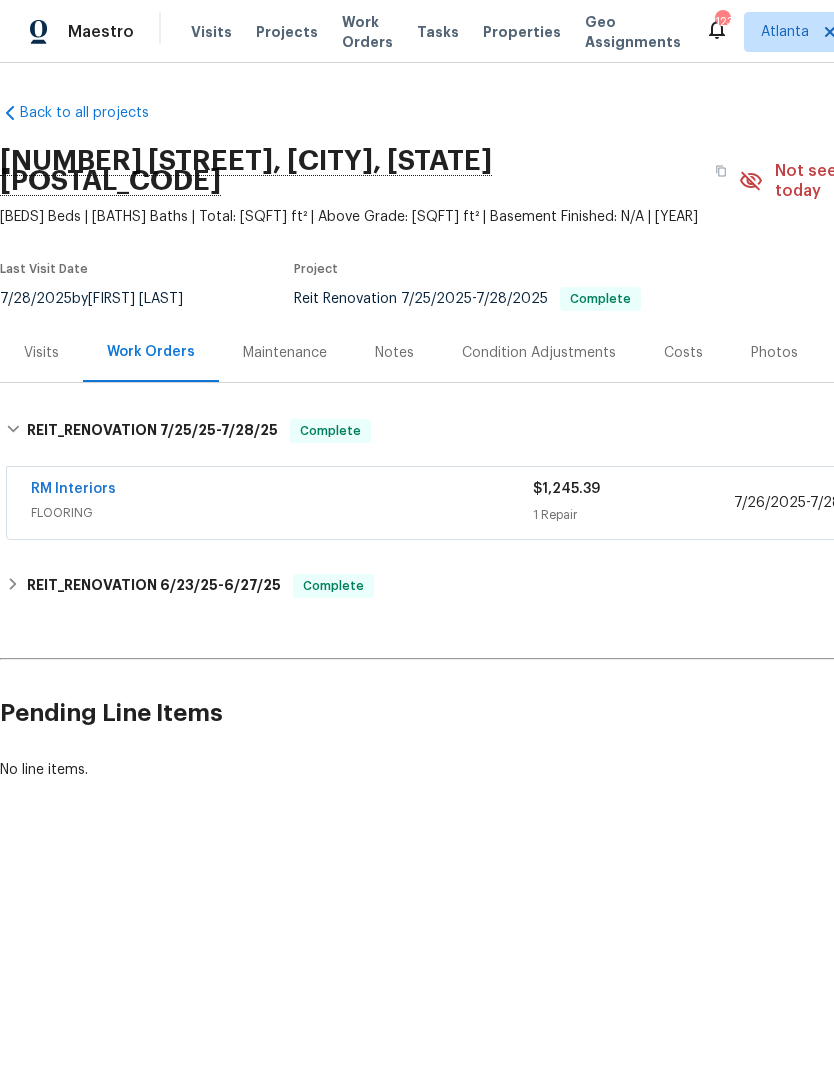 scroll, scrollTop: 0, scrollLeft: 0, axis: both 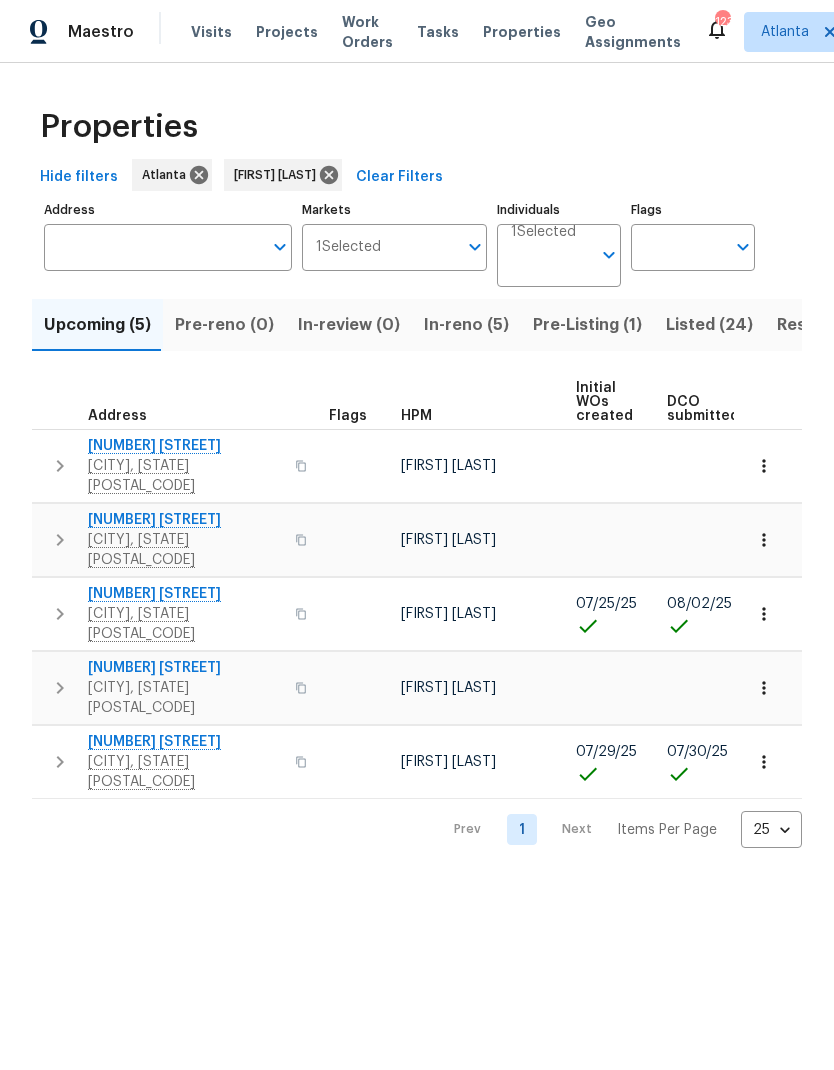click on "In-reno (5)" at bounding box center [466, 325] 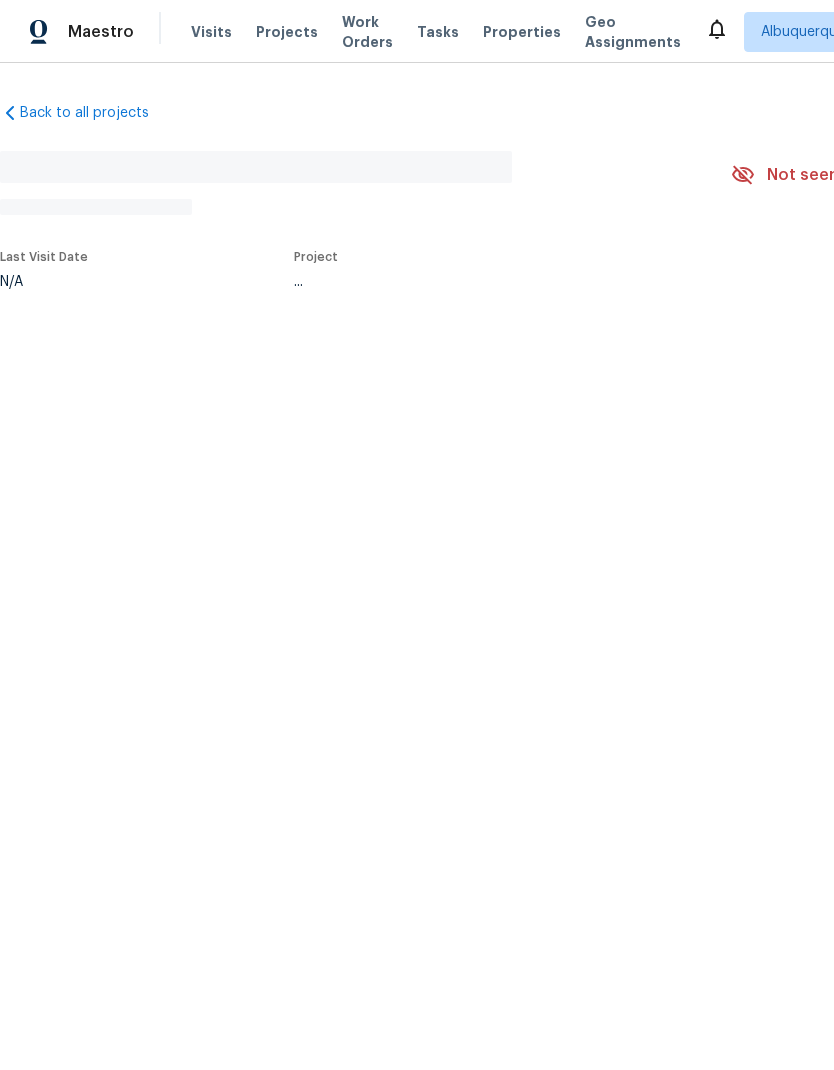 scroll, scrollTop: 0, scrollLeft: 0, axis: both 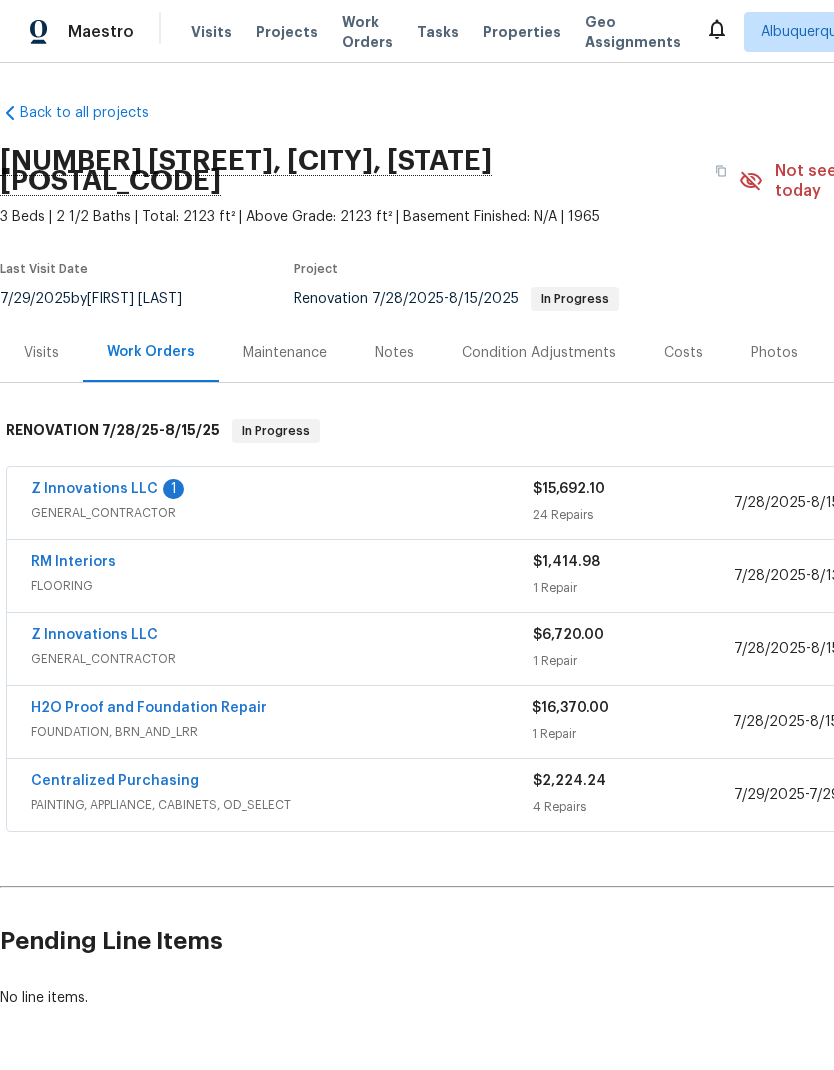 click on "Z Innovations LLC" at bounding box center (94, 489) 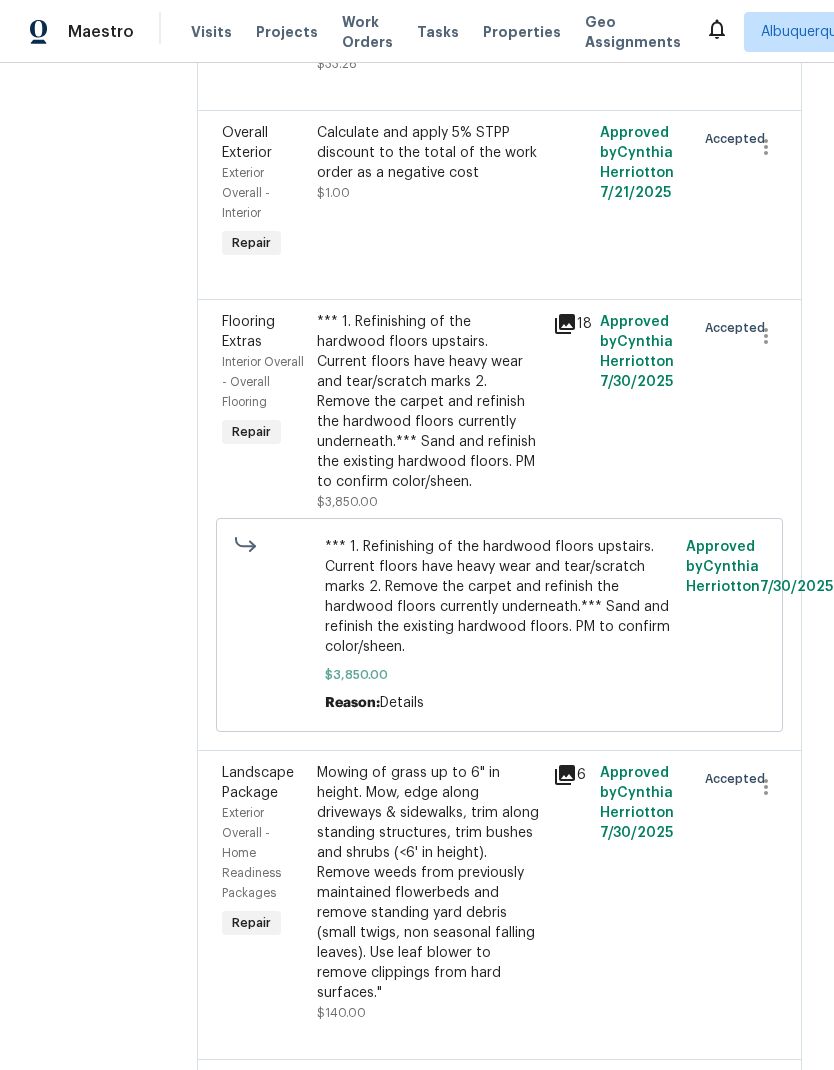 scroll, scrollTop: 1818, scrollLeft: 0, axis: vertical 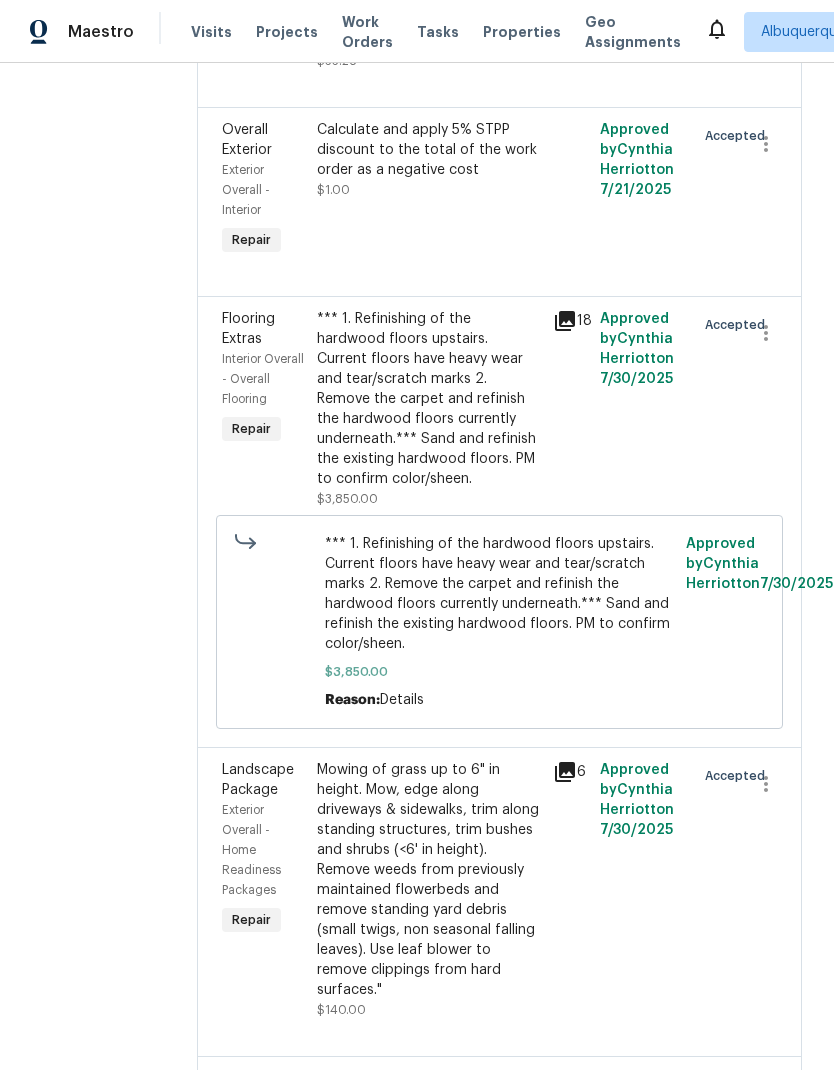 click on "*** 1. Refinishing of the hardwood floors upstairs. Current floors have heavy wear and tear/scratch marks
2. Remove the carpet and refinish the hardwood floors currently underneath.***
Sand and refinish the existing hardwood floors. PM to confirm color/sheen." at bounding box center (429, 399) 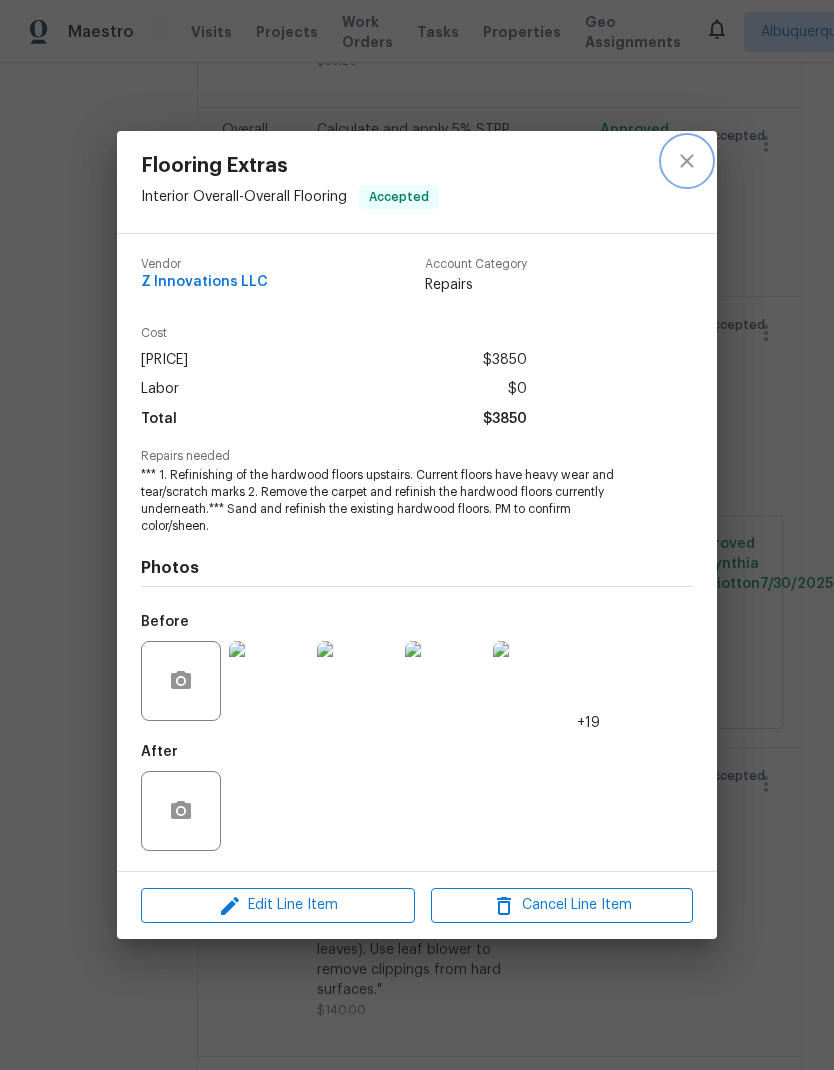 click 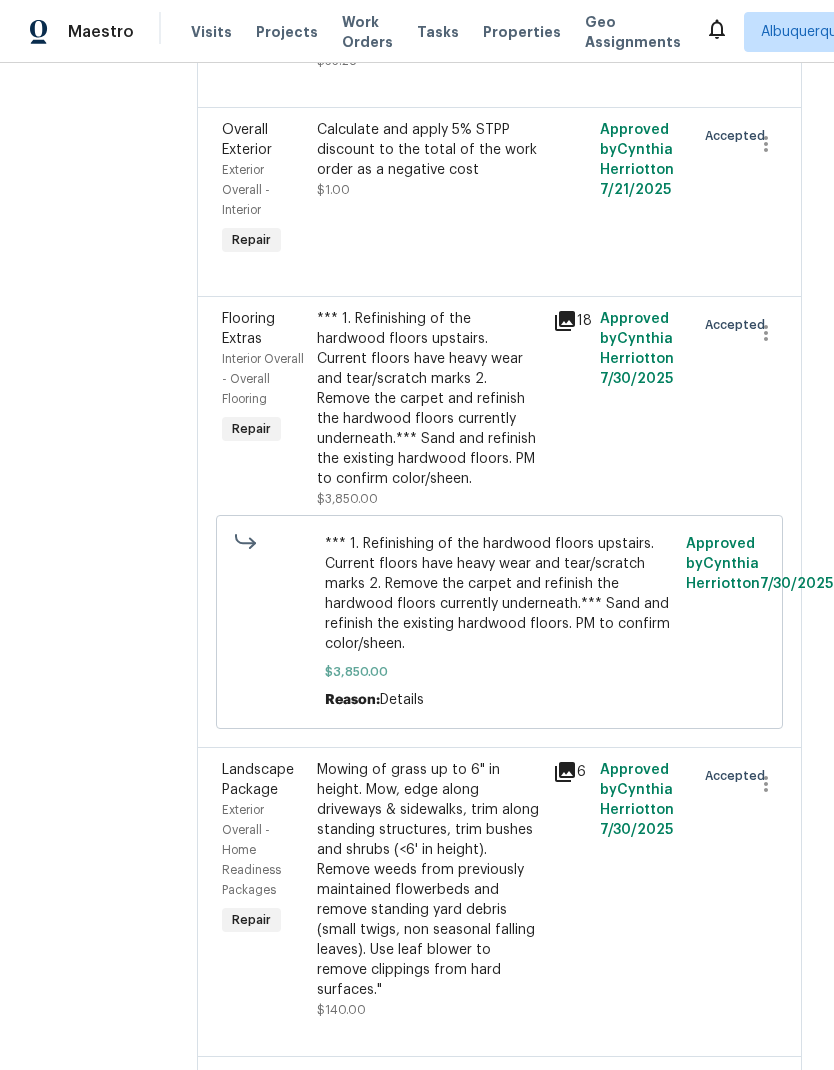 click on "*** 1. Refinishing of the [PRODUCT] upstairs. Current floors have heavy wear and tear/scratch marks
2. Remove the [PRODUCT] and refinish the [PRODUCT] currently underneath.***
Sand and refinish the existing [PRODUCT]. PM to confirm color/sheen." at bounding box center (499, 594) 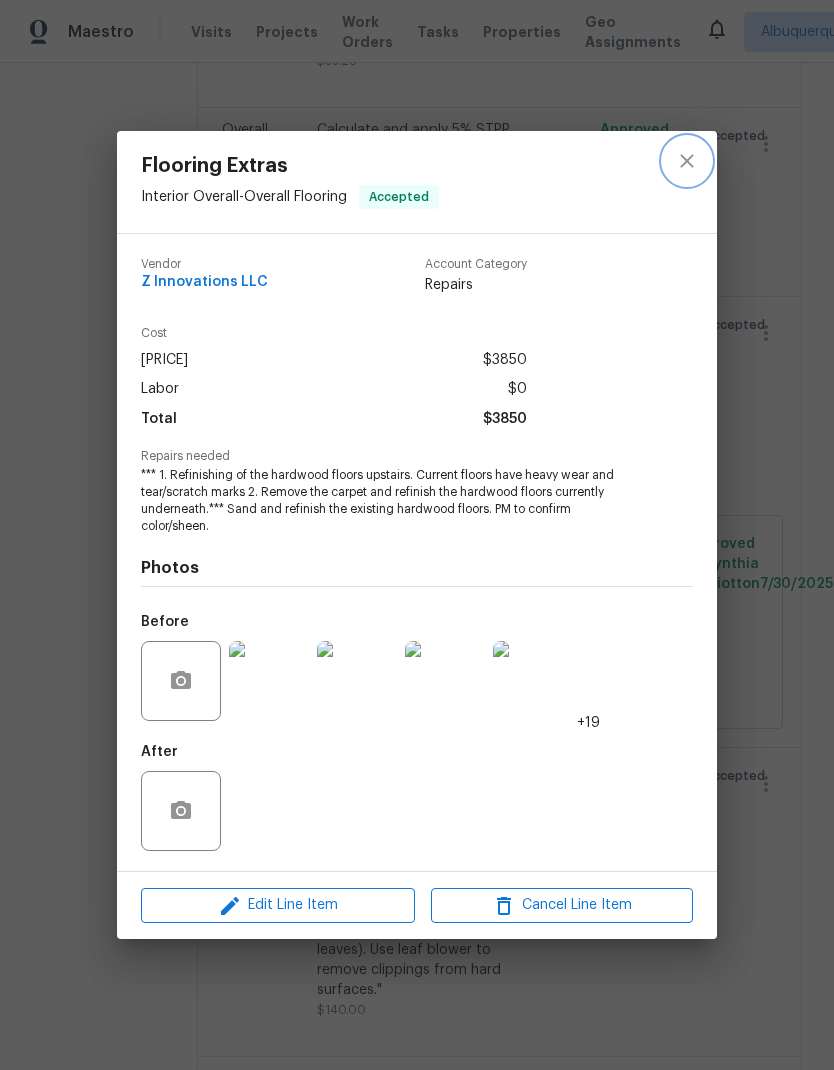 click 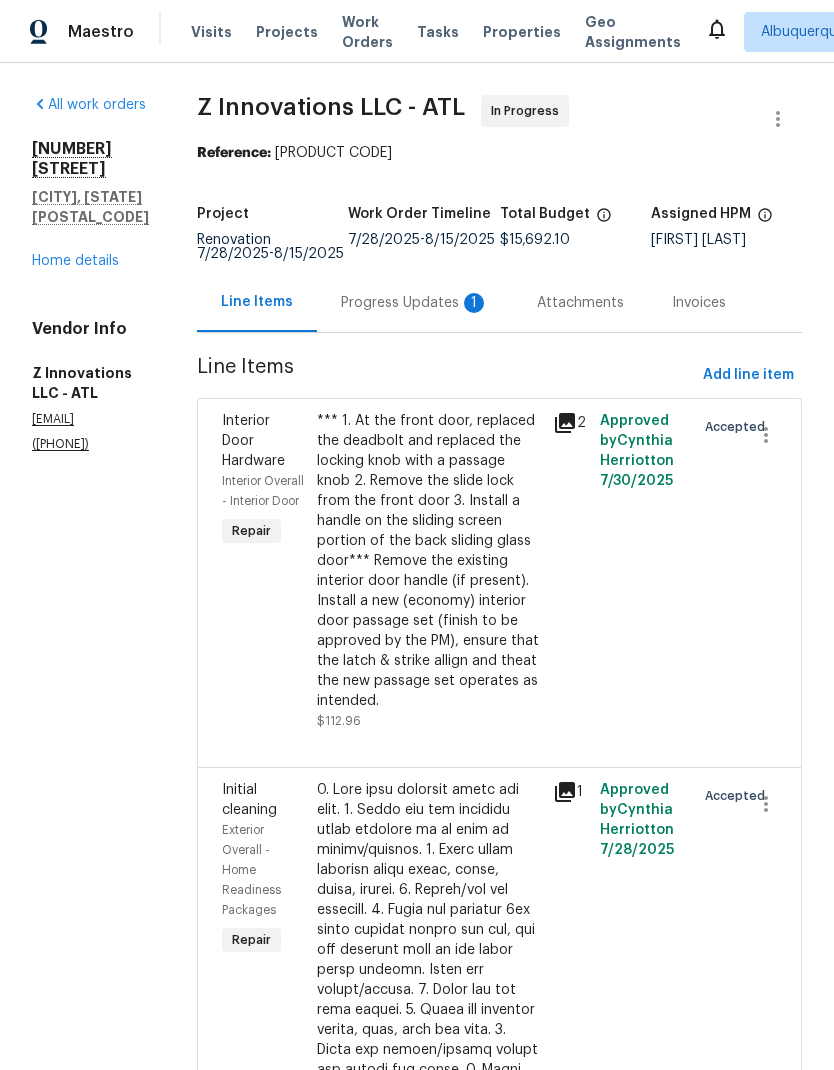 scroll, scrollTop: 0, scrollLeft: 0, axis: both 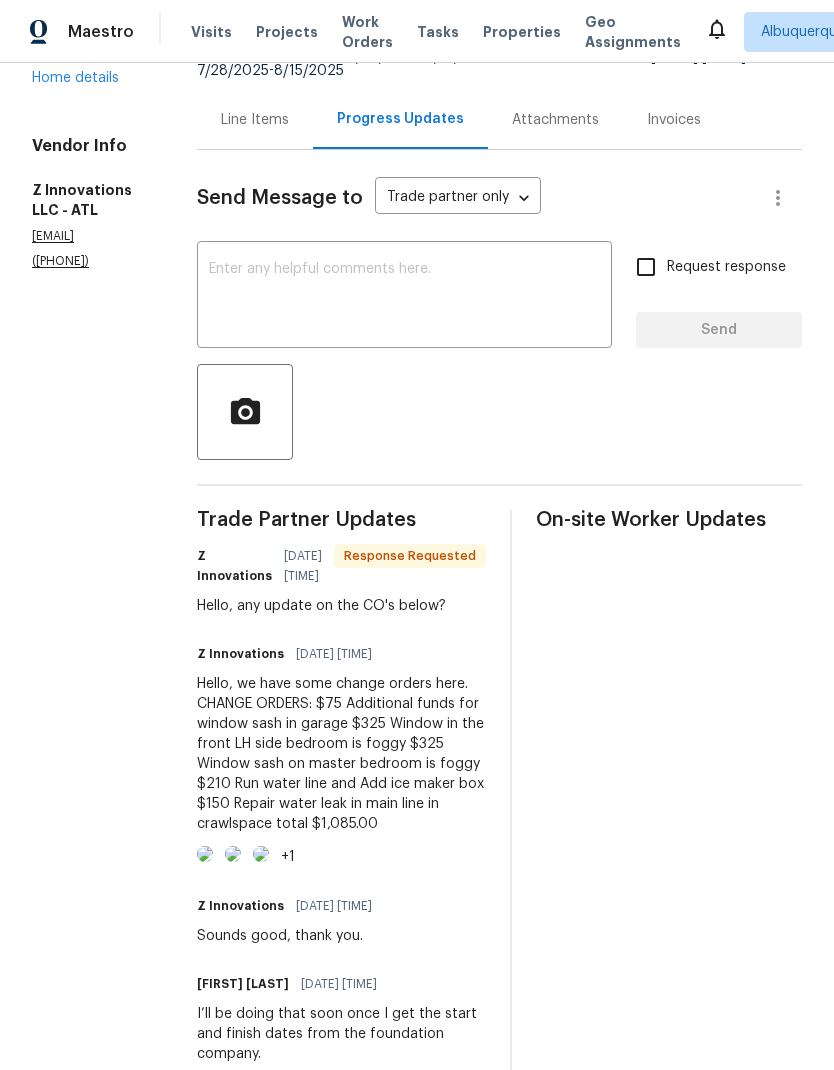 click at bounding box center (404, 297) 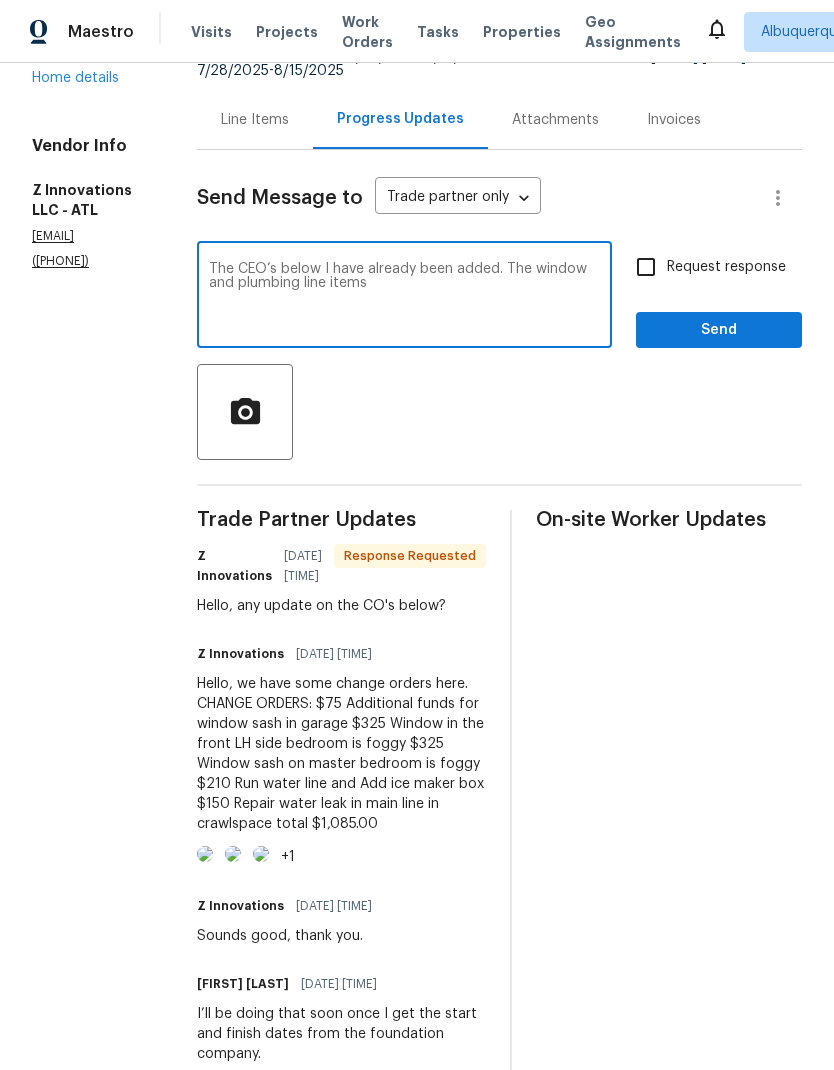 click on "The CEO’s below I have already been added. The window and plumbing line items x ​" at bounding box center [404, 297] 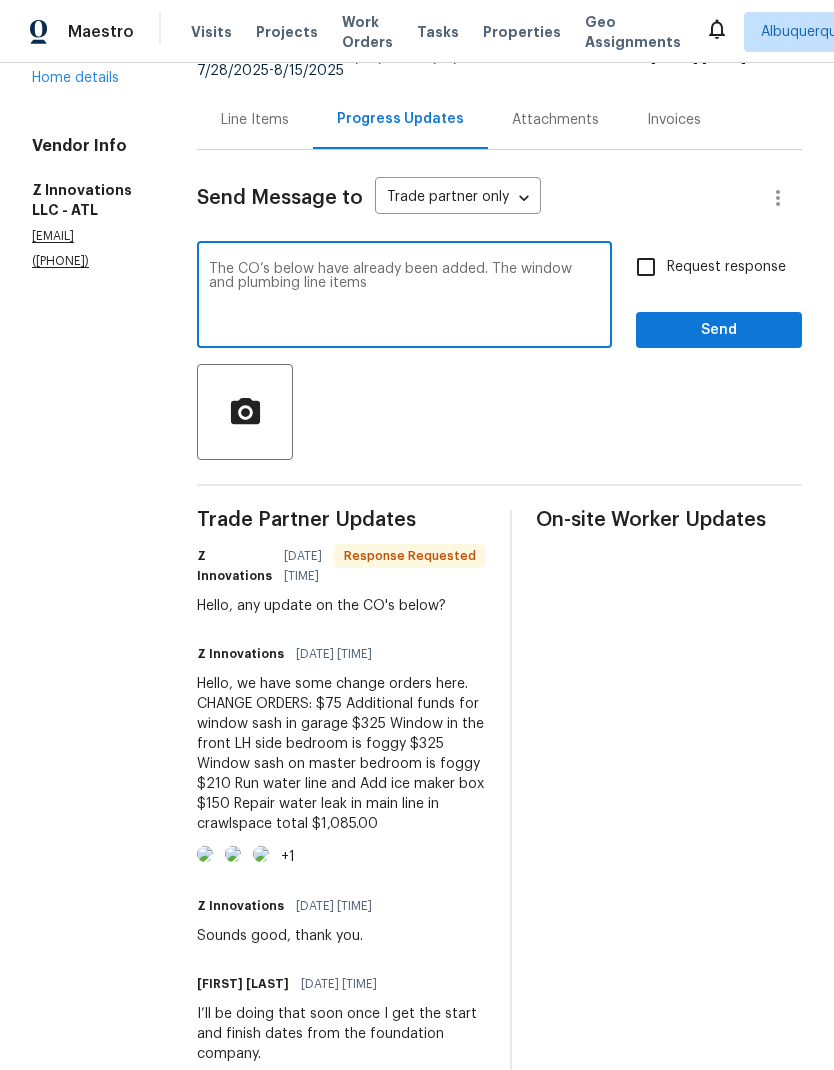 click on "The CO’s below have already been added. The window and plumbing line items" at bounding box center (404, 297) 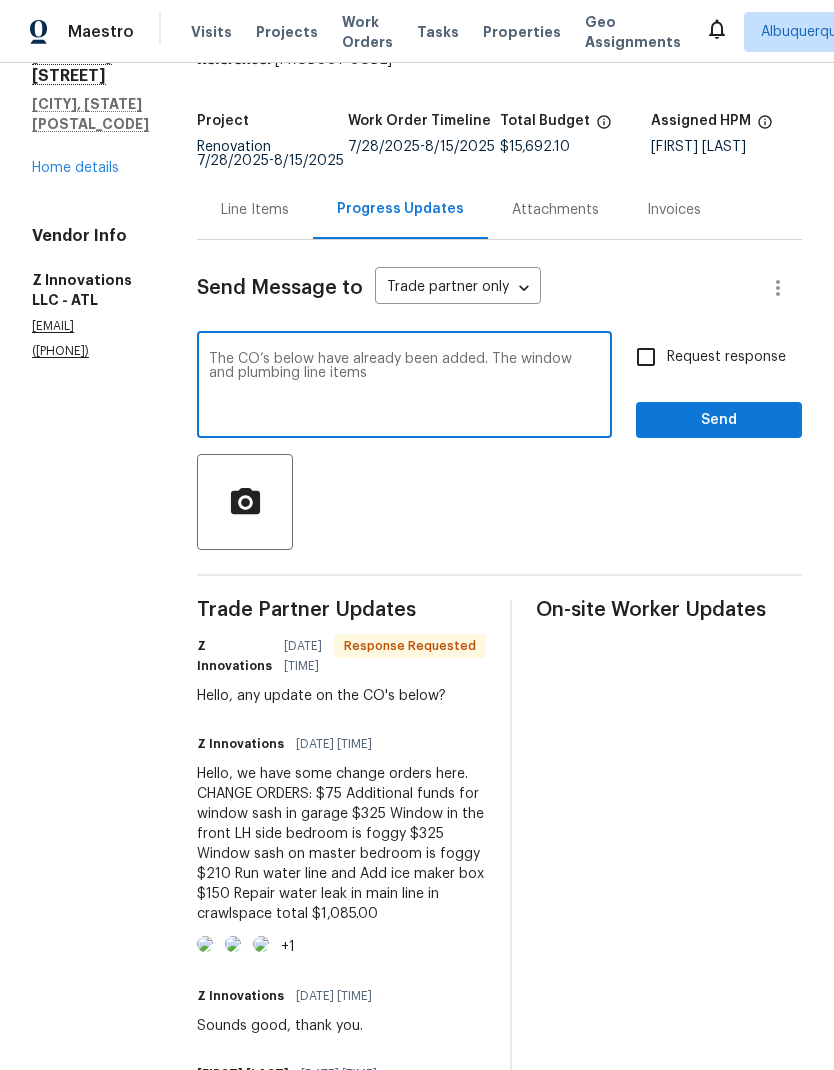 scroll, scrollTop: 114, scrollLeft: 0, axis: vertical 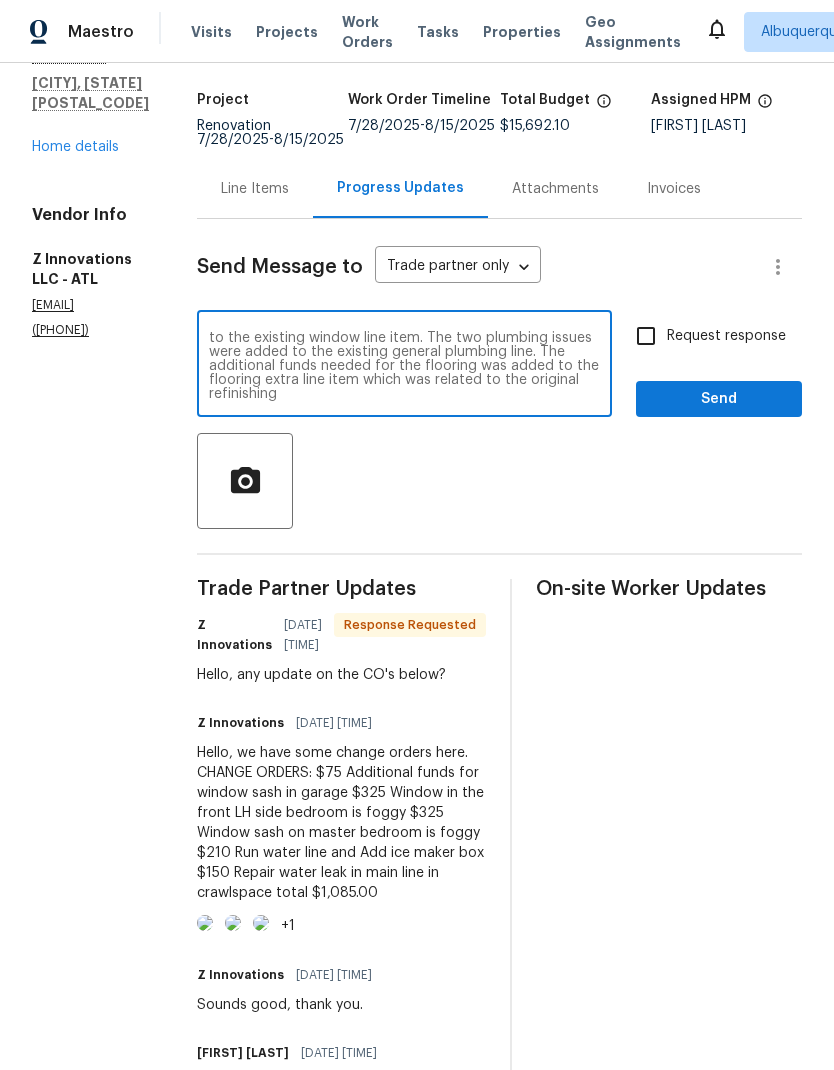 type on "The CO’s below have already been added. The window and plumbing line items were approved on 8/2 and the additional funds needed for the flooring refinishing was approved on 7/30. The window related items were added to the existing window line item. The two plumbing issues were added to the existing general plumbing line. The additional funds needed for the flooring was added to the flooring extra line item which was related to the original refinishing." 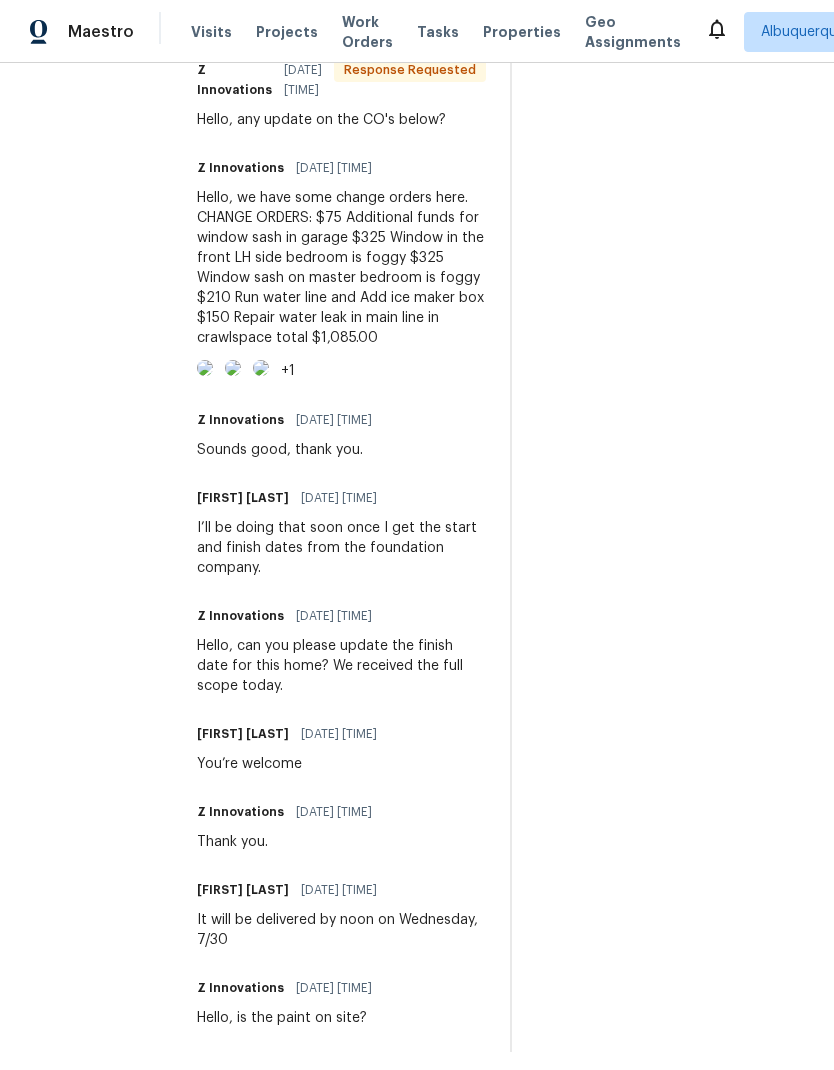 scroll, scrollTop: 668, scrollLeft: 0, axis: vertical 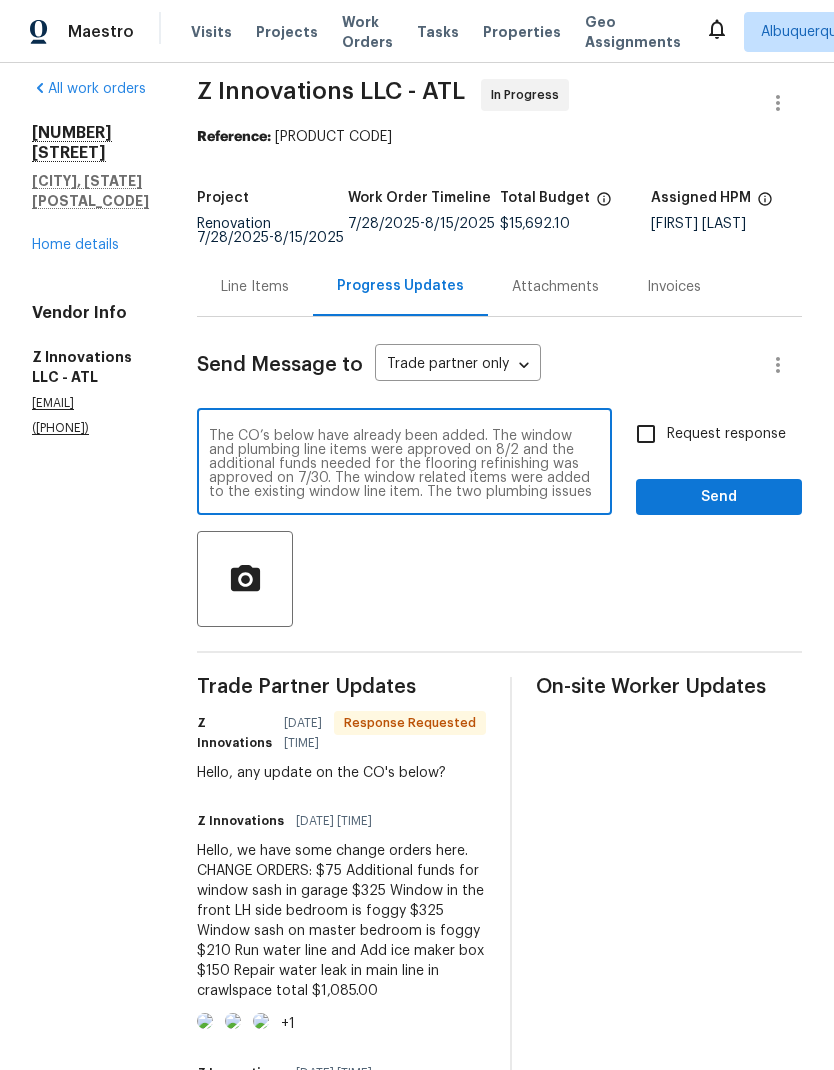 click on "The CO’s below have already been added. The window and plumbing line items were approved on 8/2 and the additional funds needed for the flooring refinishing was approved on 7/30. The window related items were added to the existing window line item. The two plumbing issues were added to the existing general plumbing line. The additional funds needed for the flooring was added to the flooring extra line item which was related to the original refinishing." at bounding box center [404, 464] 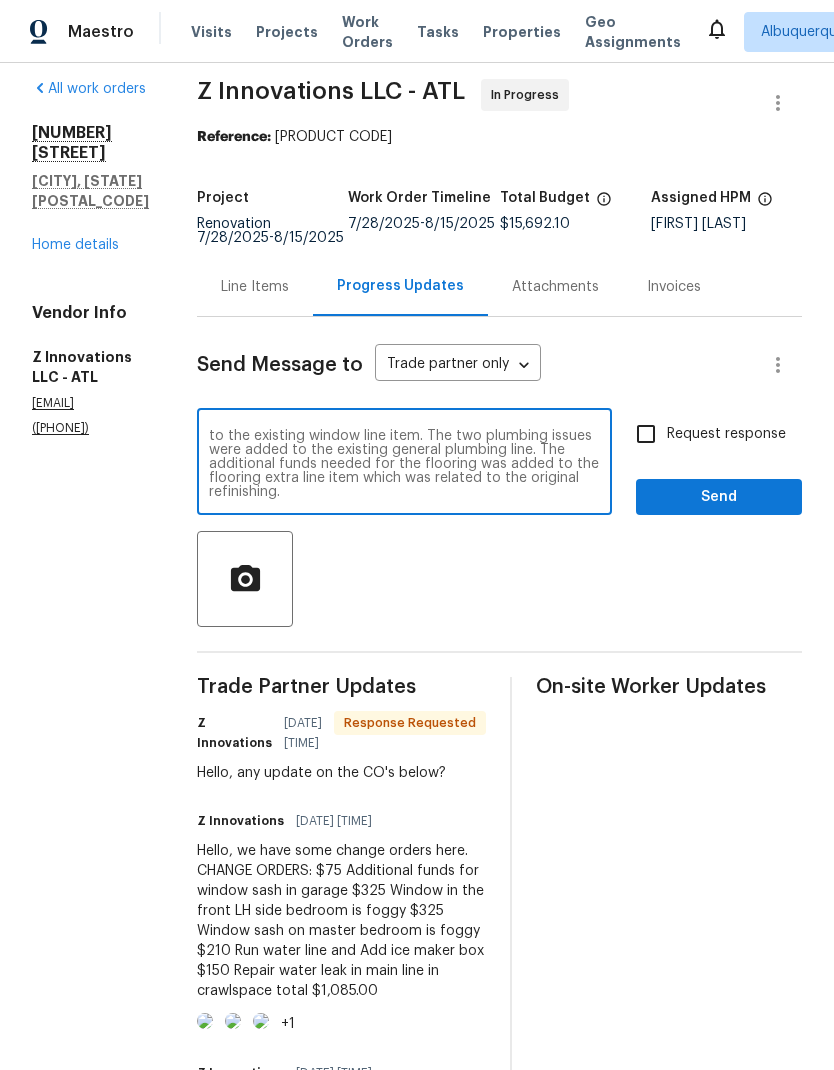 click on "Line Items" at bounding box center [255, 287] 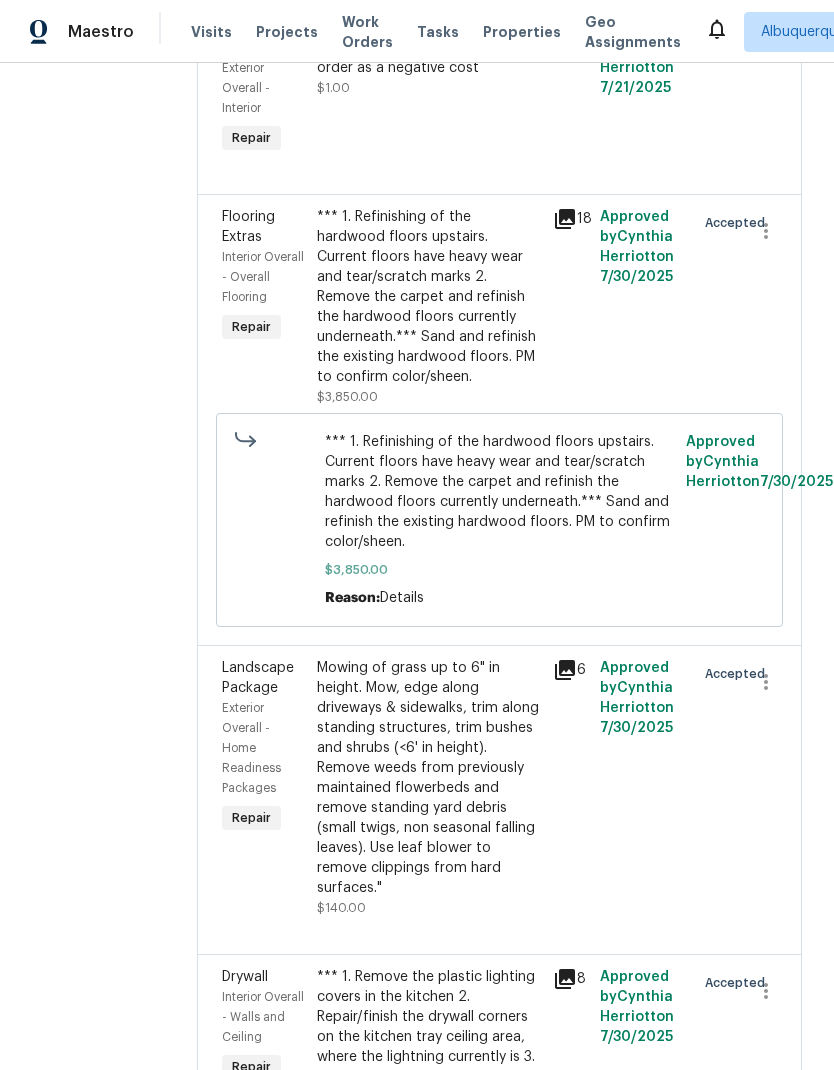 scroll, scrollTop: 1907, scrollLeft: 0, axis: vertical 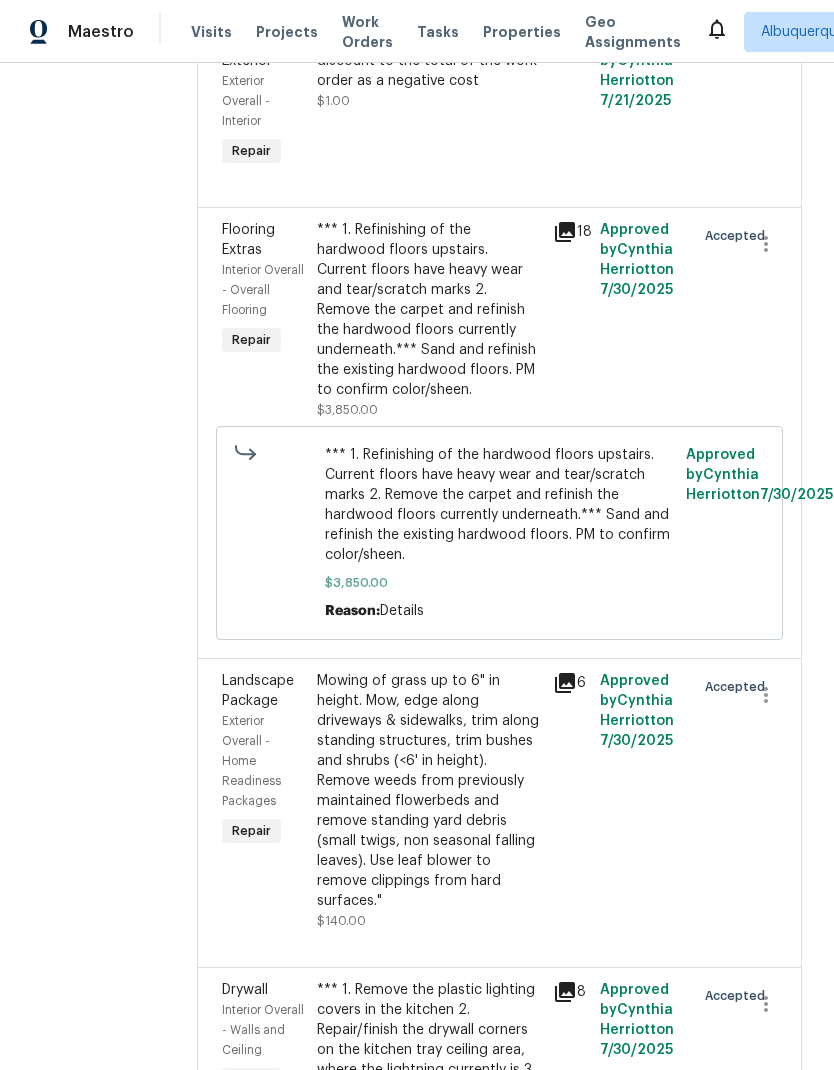 click on "*** 1. Refinishing of the hardwood floors upstairs. Current floors have heavy wear and tear/scratch marks
2. Remove the carpet and refinish the hardwood floors currently underneath.***
Sand and refinish the existing hardwood floors. PM to confirm color/sheen." at bounding box center (429, 310) 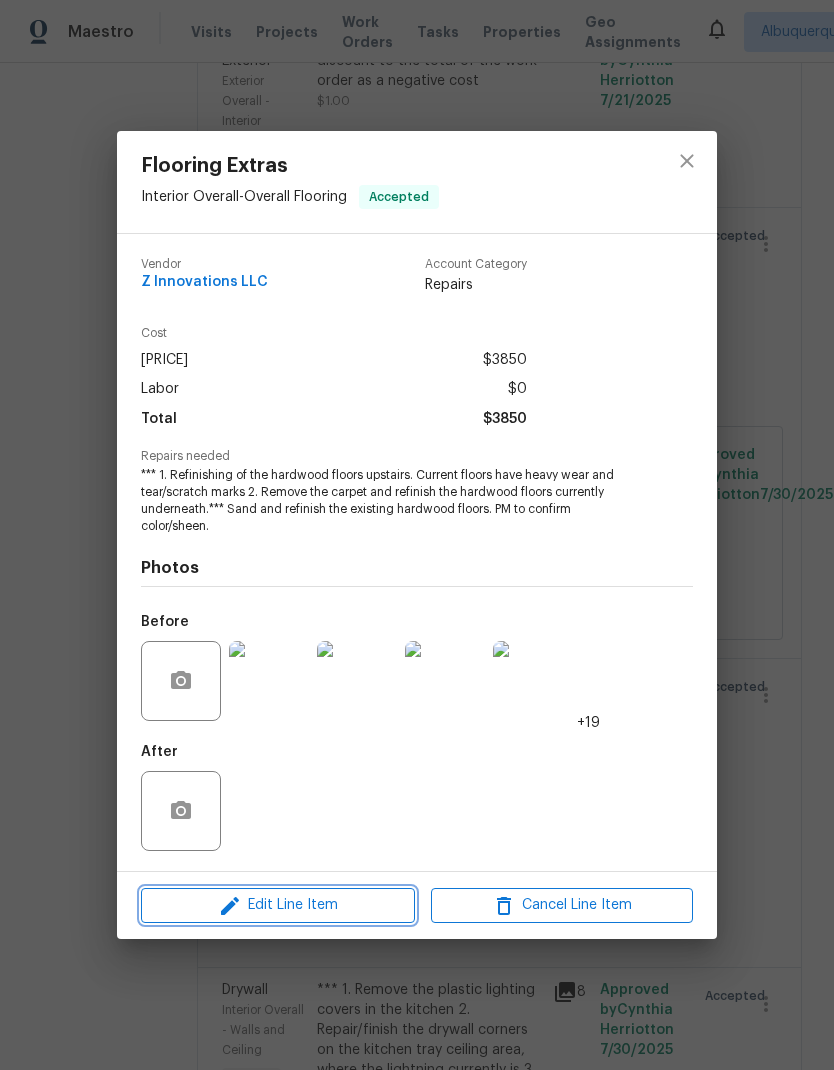 click on "Edit Line Item" at bounding box center [278, 905] 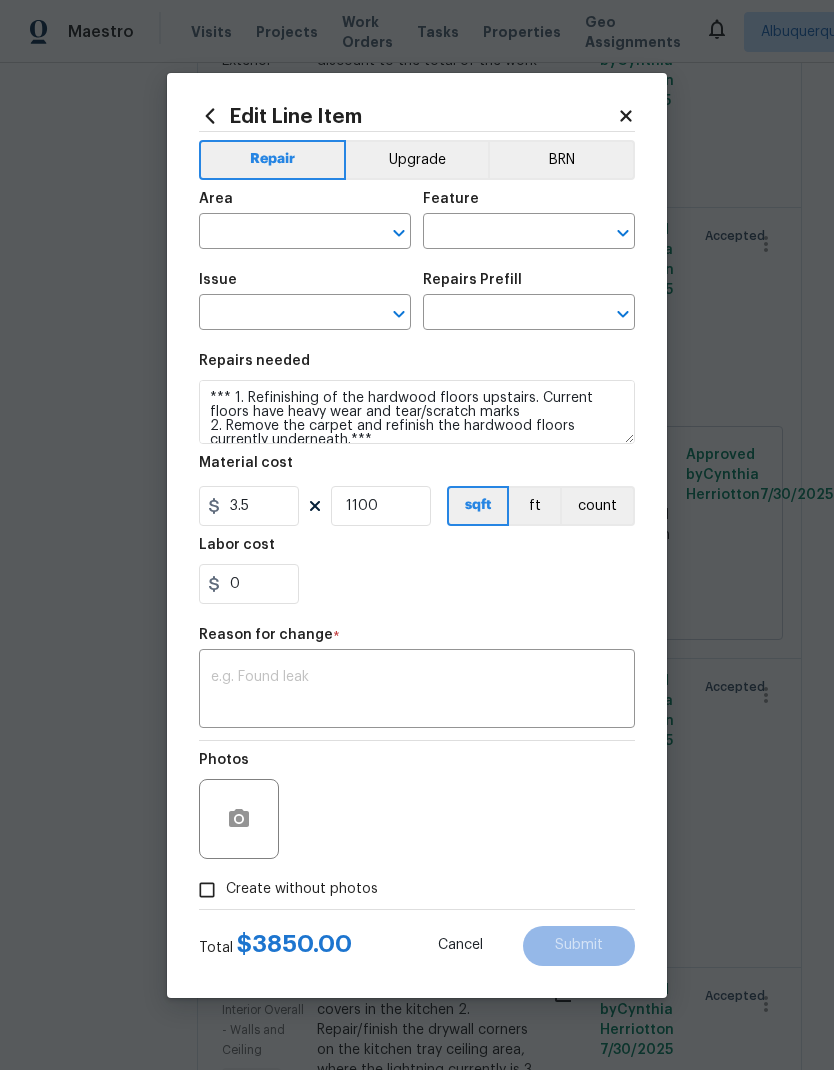type on "Interior Overall" 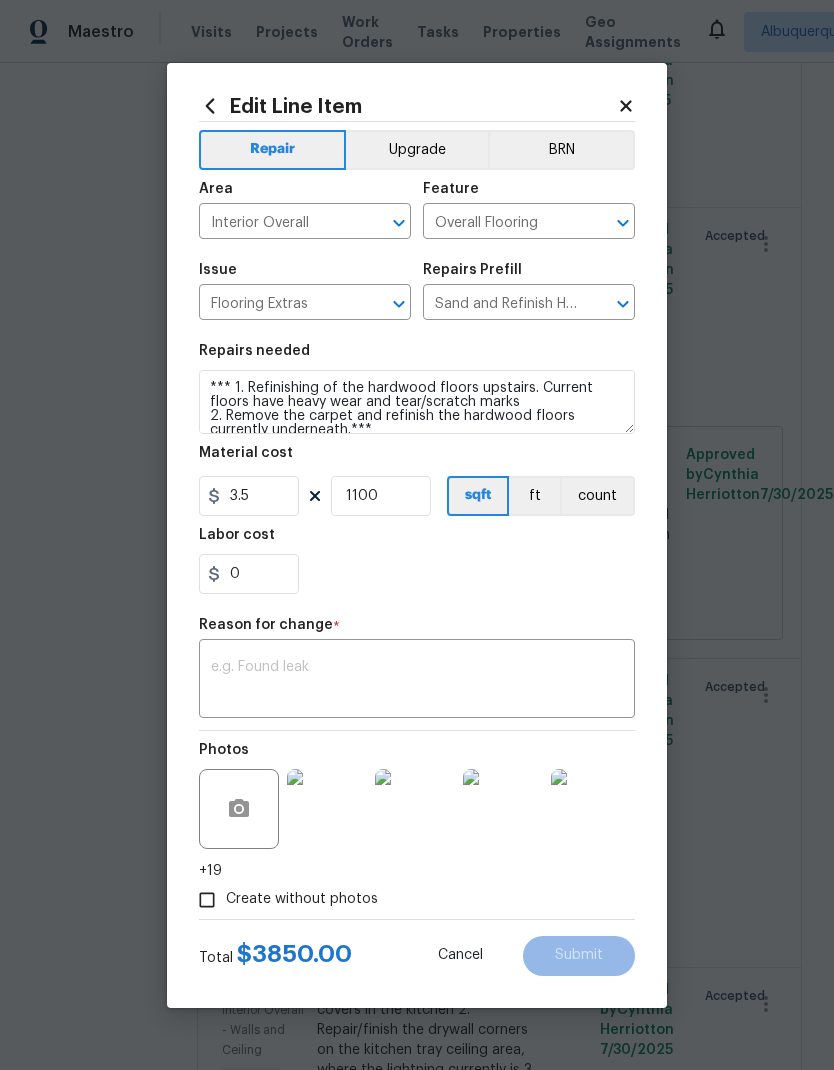 scroll, scrollTop: 0, scrollLeft: 0, axis: both 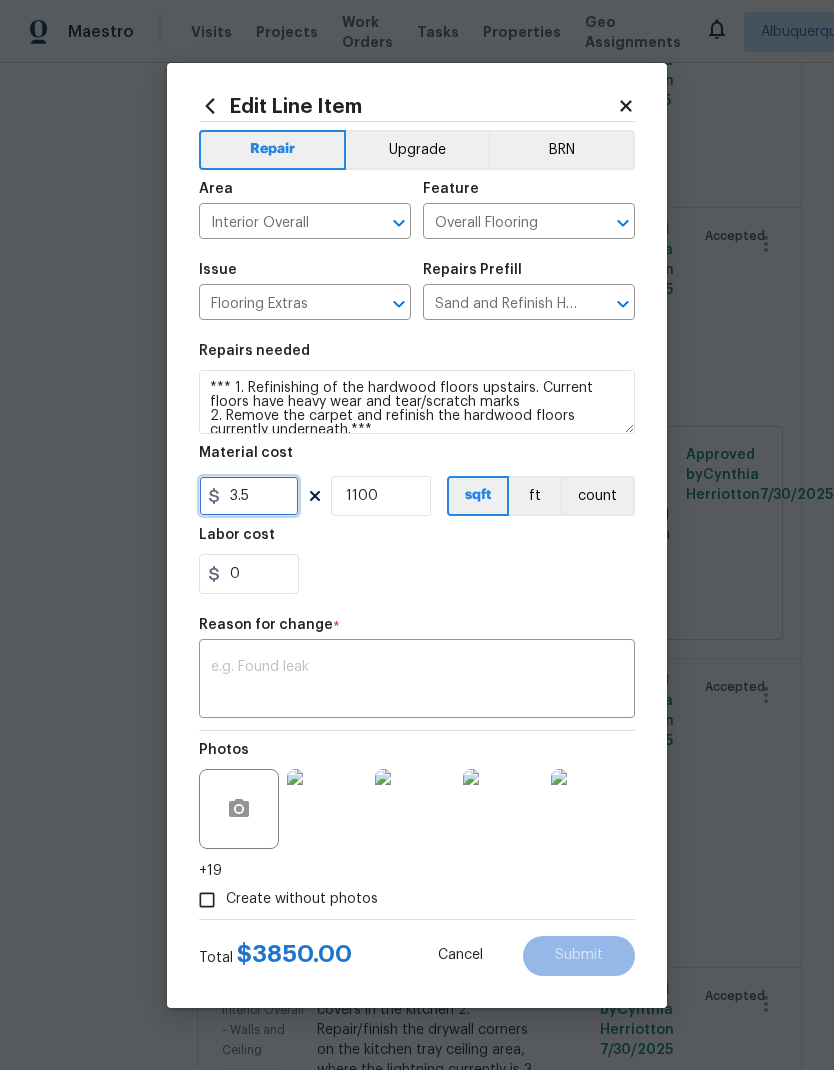 click on "3.5" at bounding box center [249, 496] 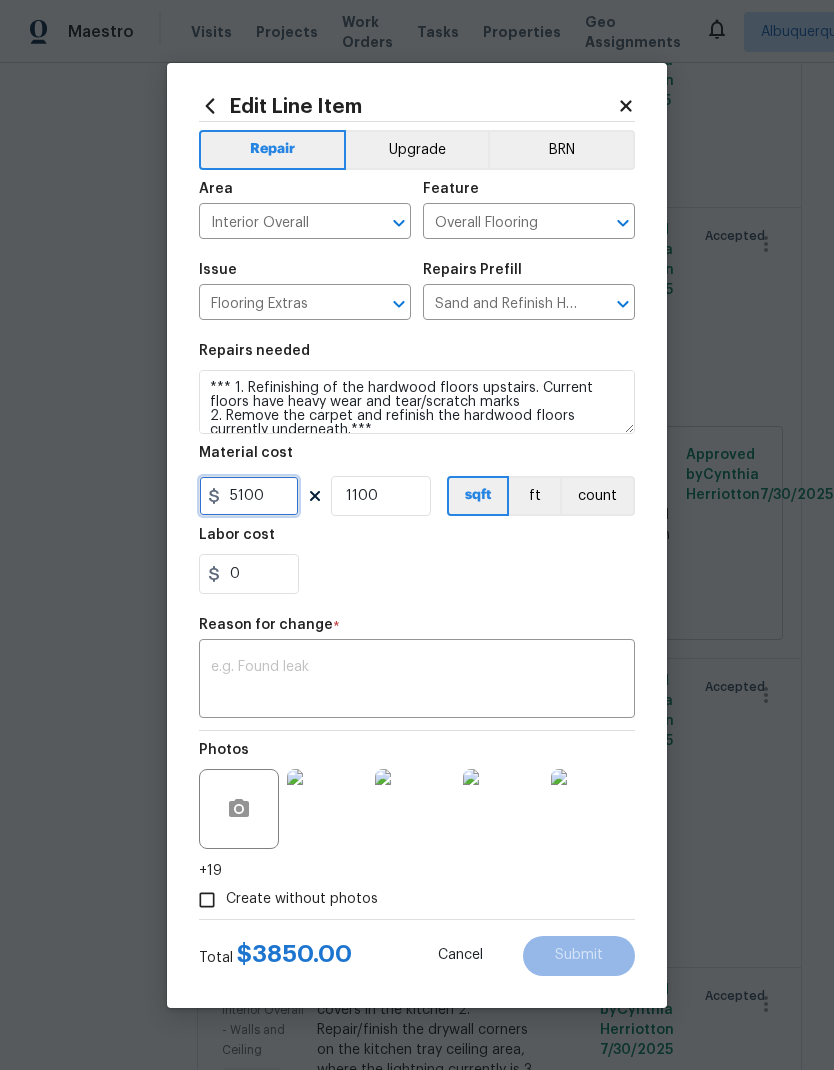 type on "5100" 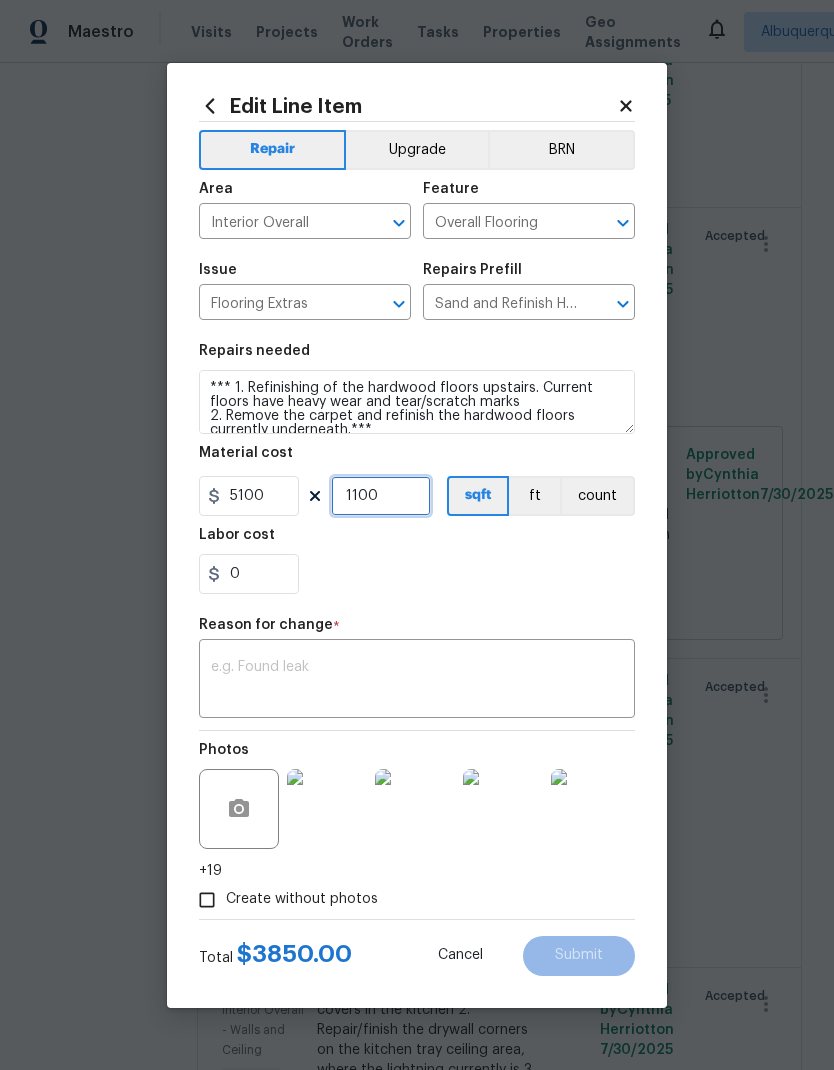 click on "1100" at bounding box center (381, 496) 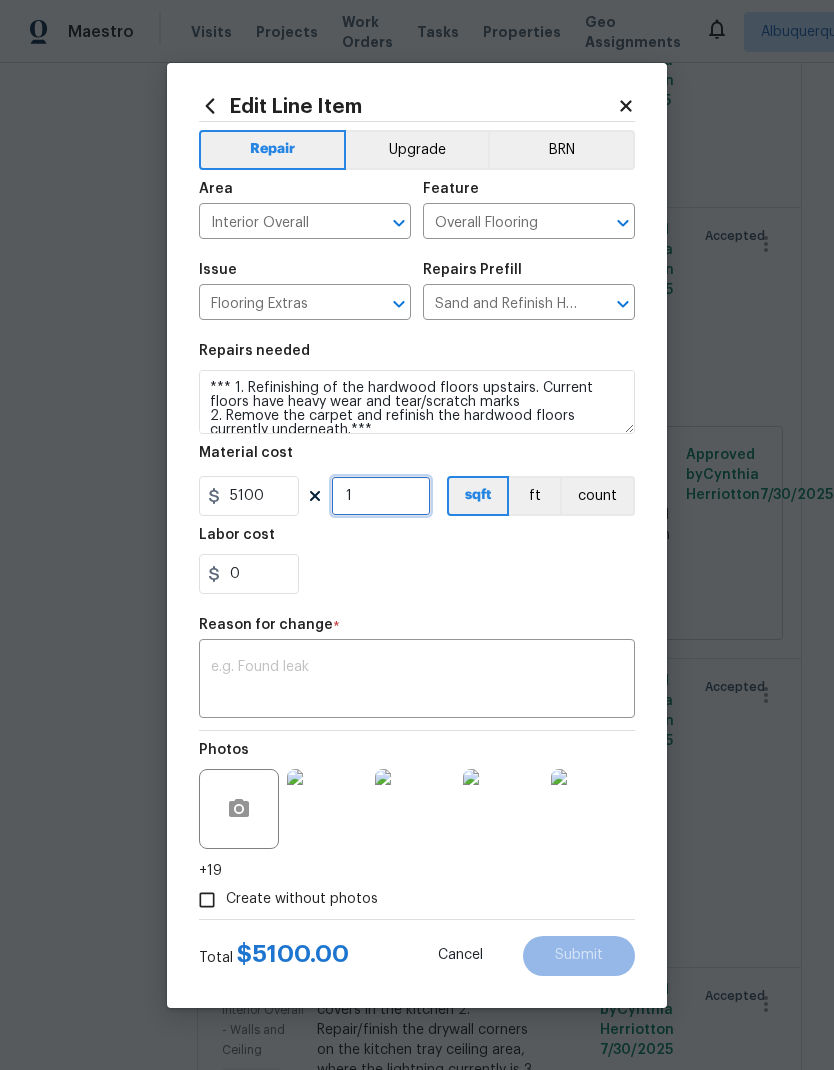 type on "1" 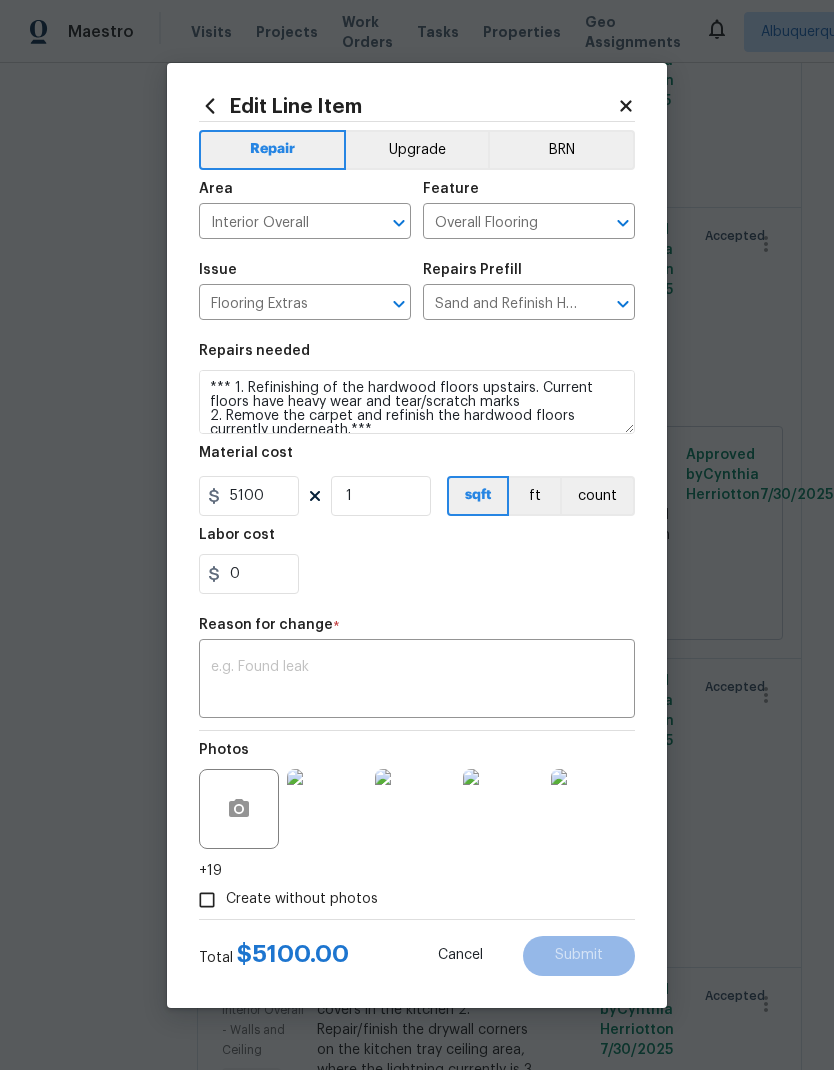 click at bounding box center [417, 681] 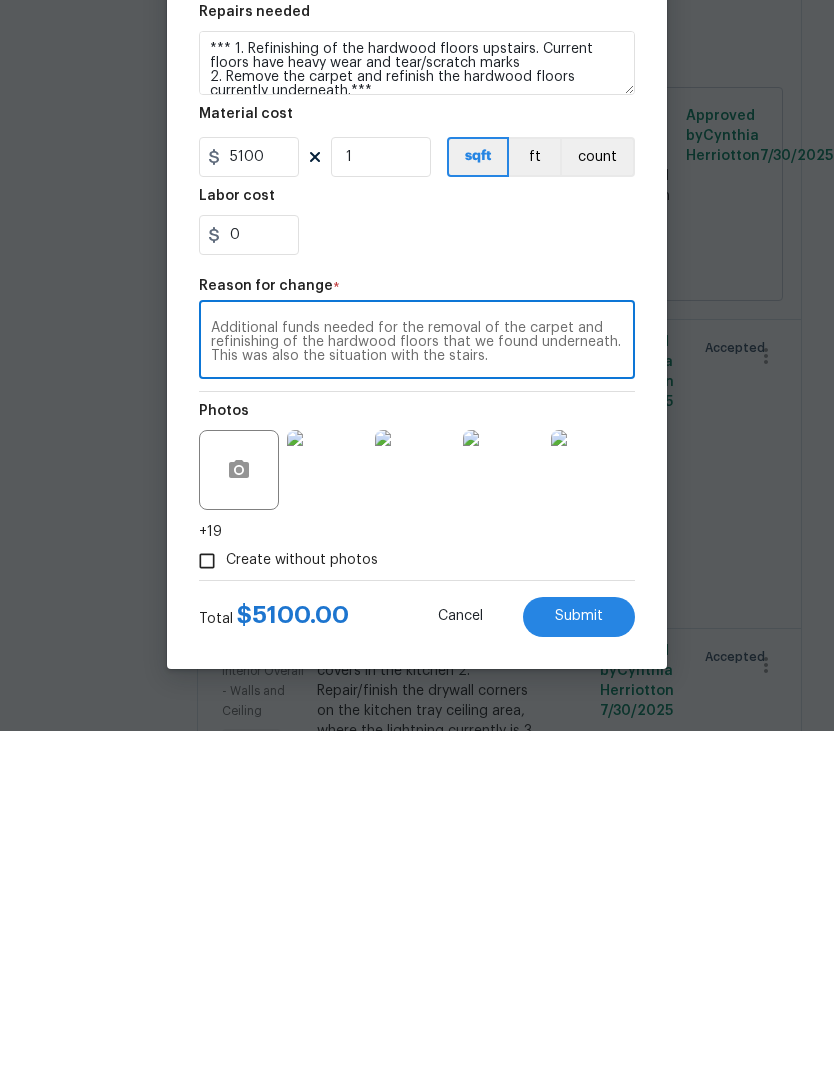 click on "Additional funds needed for the removal of the carpet and refinishing of the hardwood floors that we found underneath. This was also the situation with the stairs." at bounding box center (417, 681) 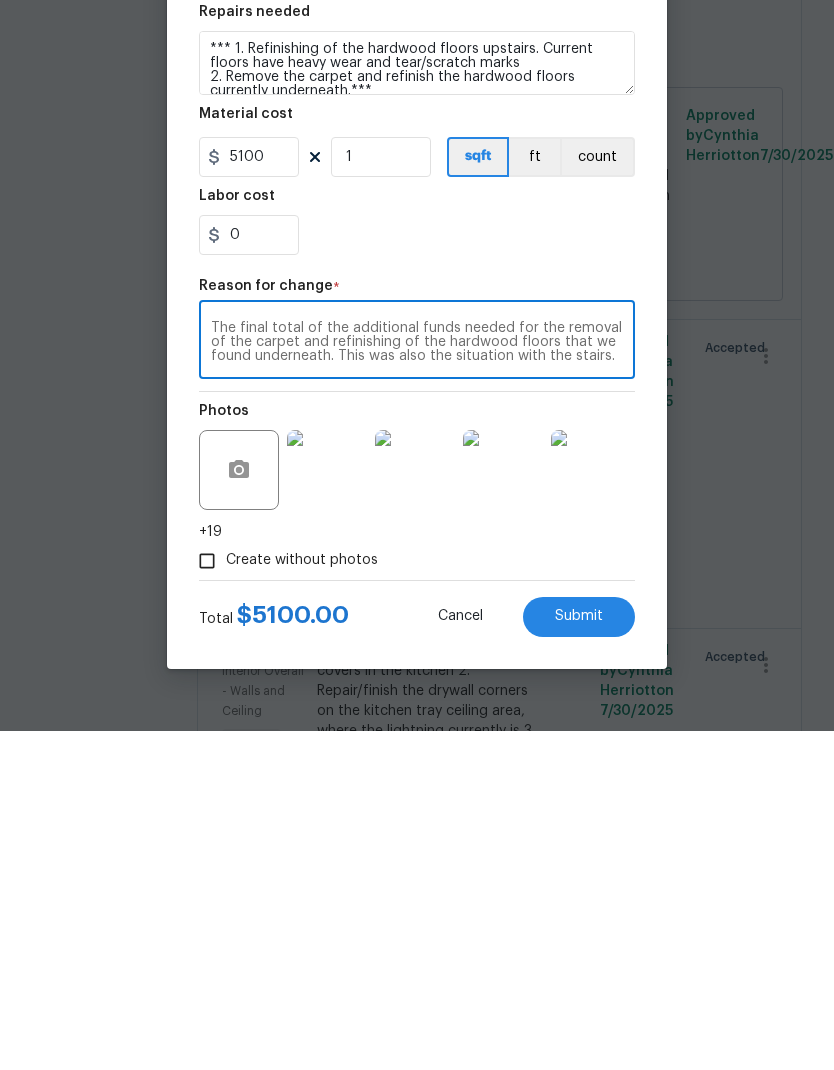 click on "The final total of the additional funds needed for the removal of the carpet and refinishing of the hardwood floors that we found underneath. This was also the situation with the stairs." at bounding box center (417, 681) 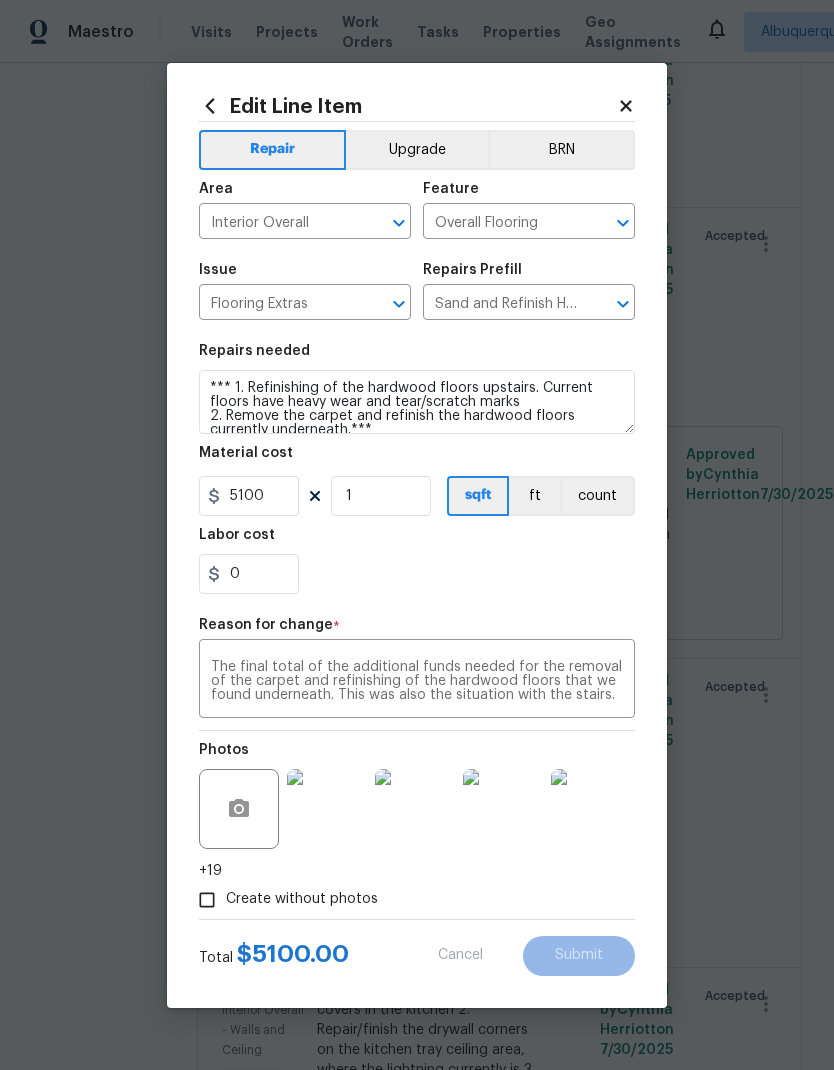 type on "1100" 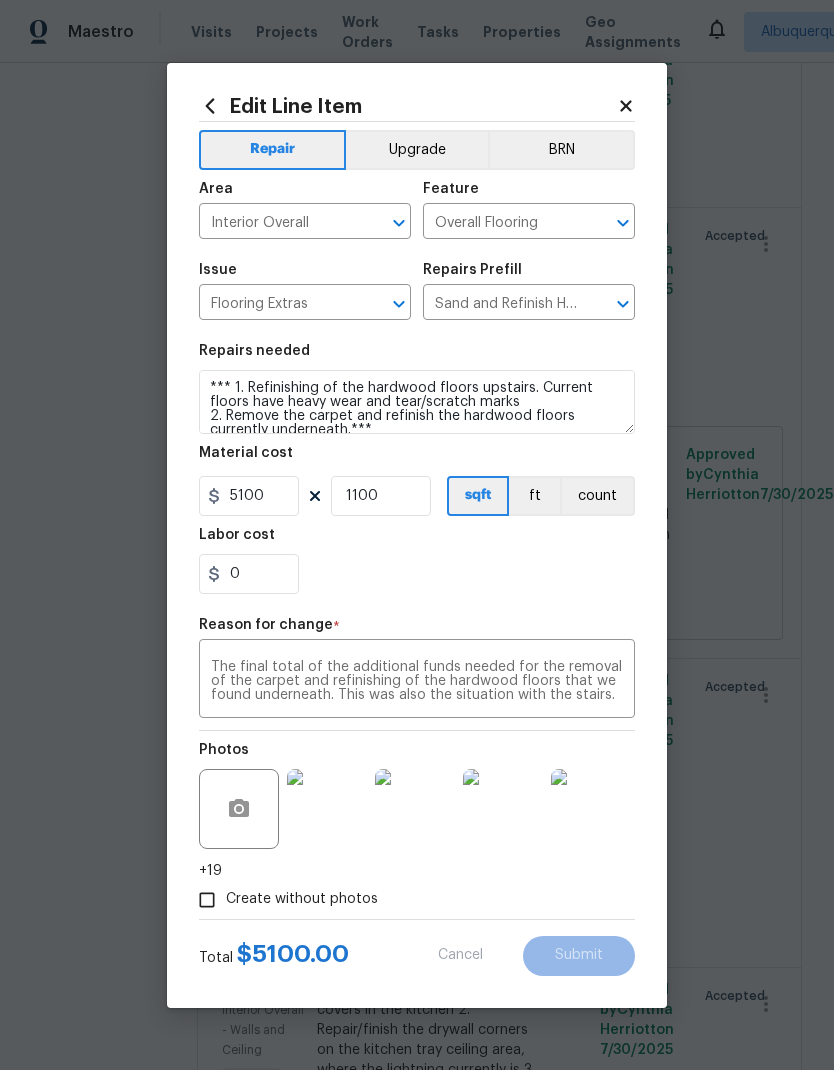 type on "3.5" 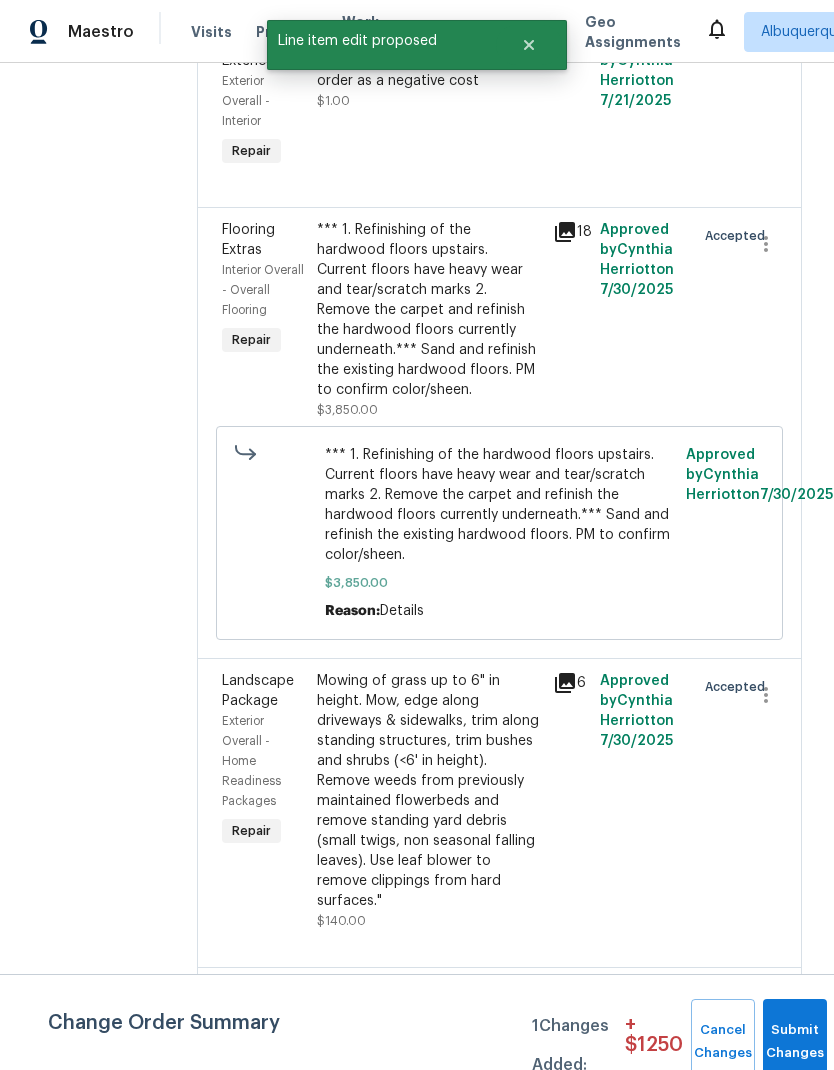 scroll, scrollTop: 0, scrollLeft: 0, axis: both 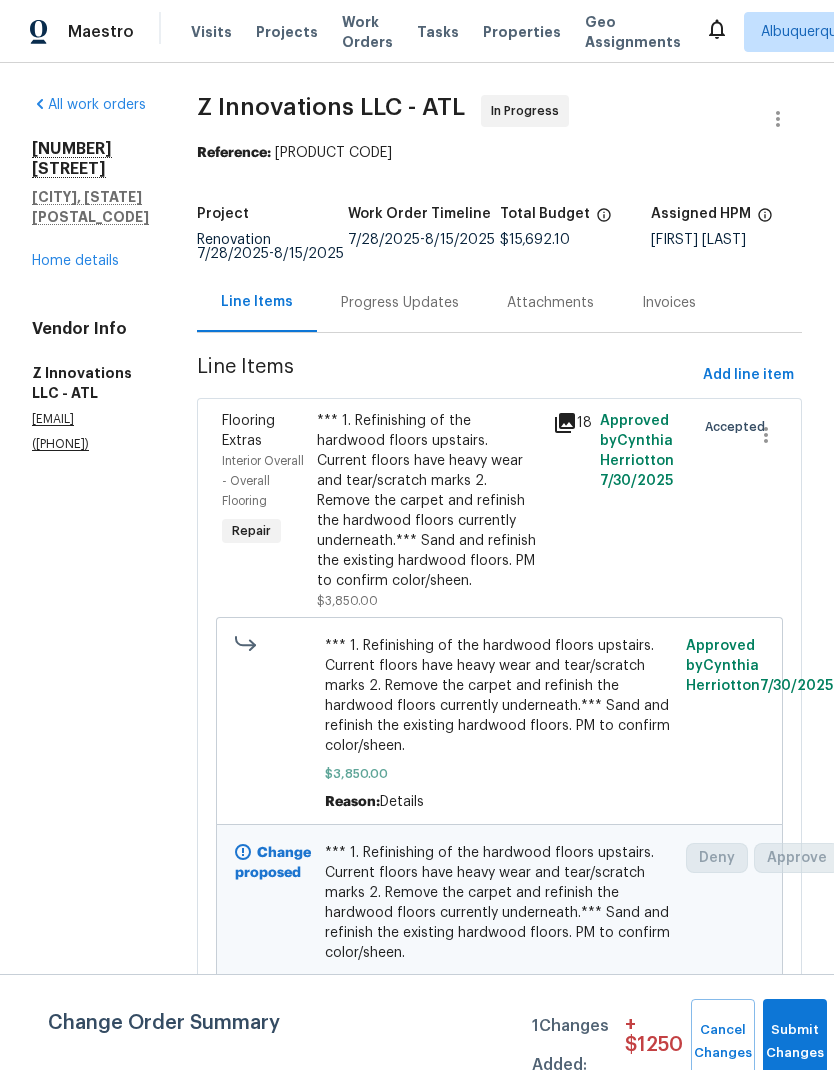 click on "Home details" at bounding box center (75, 261) 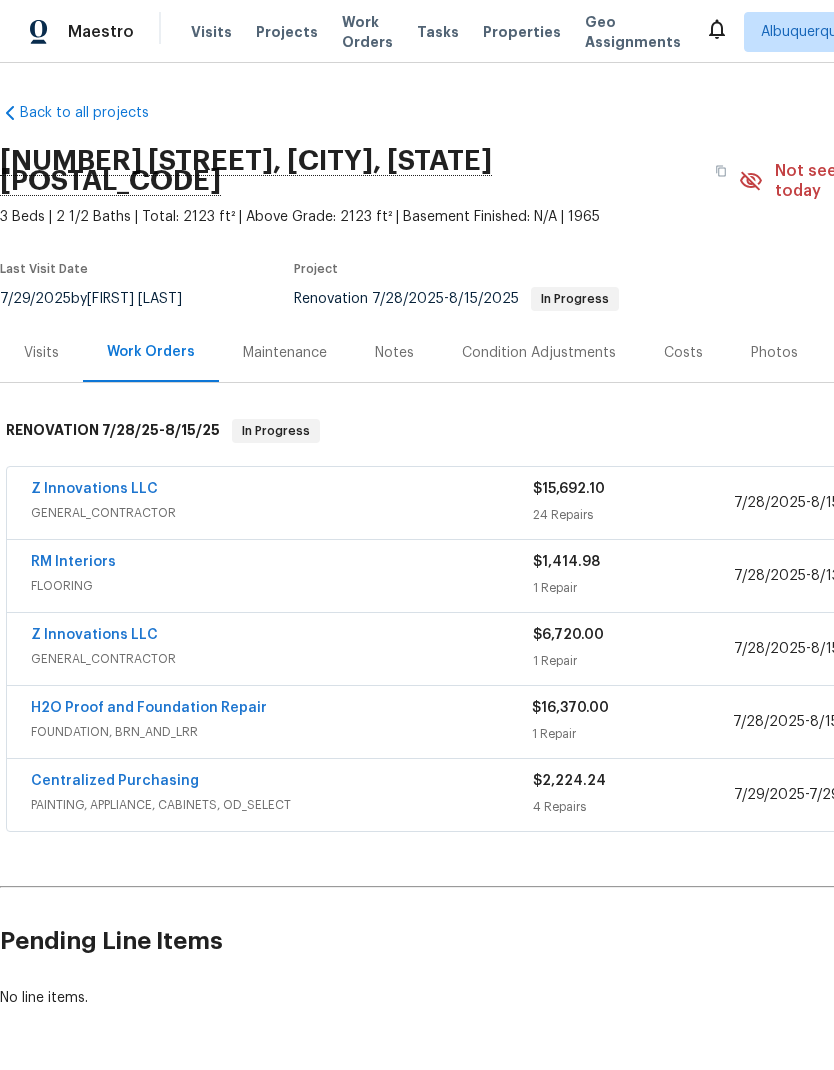 click on "RM Interiors" at bounding box center (73, 562) 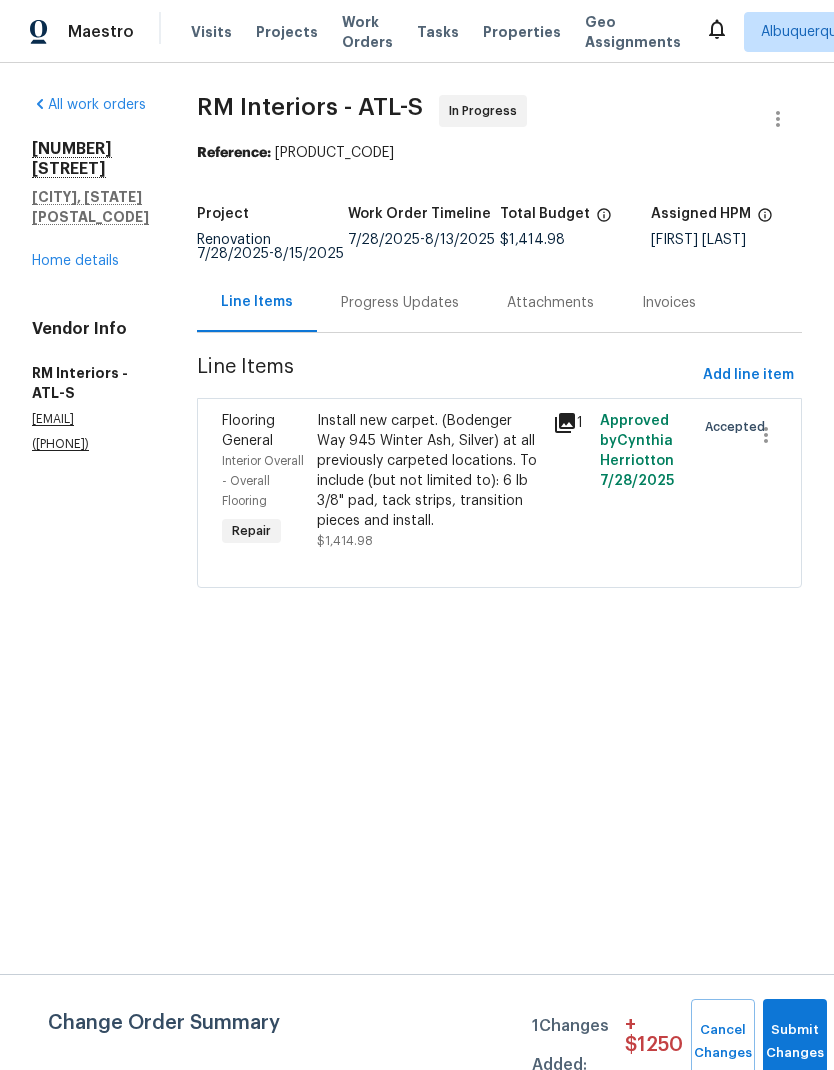 click on "Progress Updates" at bounding box center [400, 303] 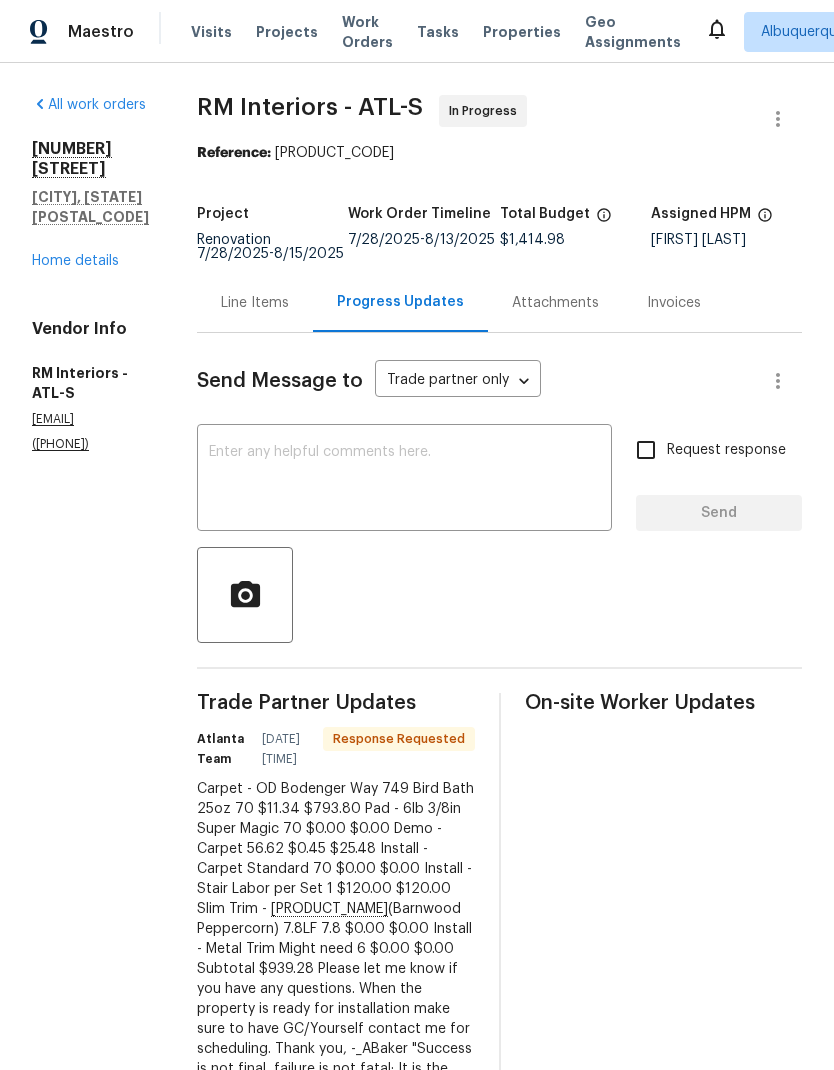 click at bounding box center [404, 480] 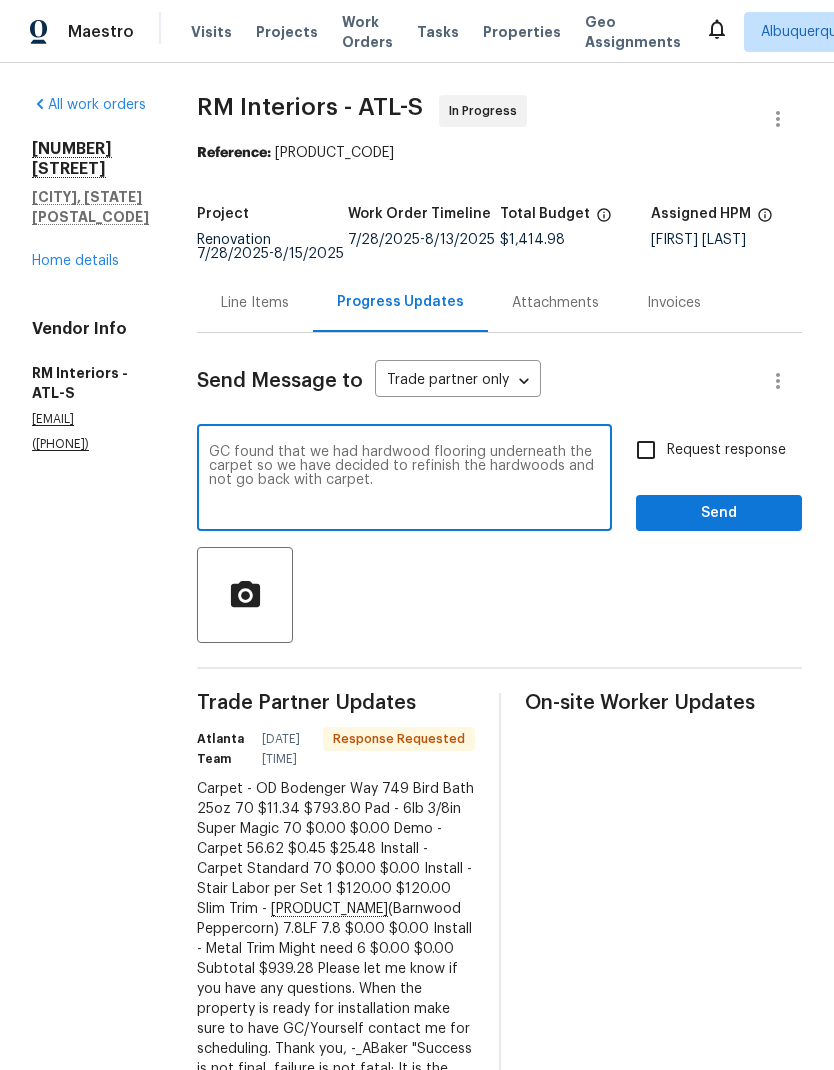 click on "GC found that we had hardwood flooring underneath the carpet so we have decided to refinish the hardwoods and not go back with carpet." at bounding box center (404, 480) 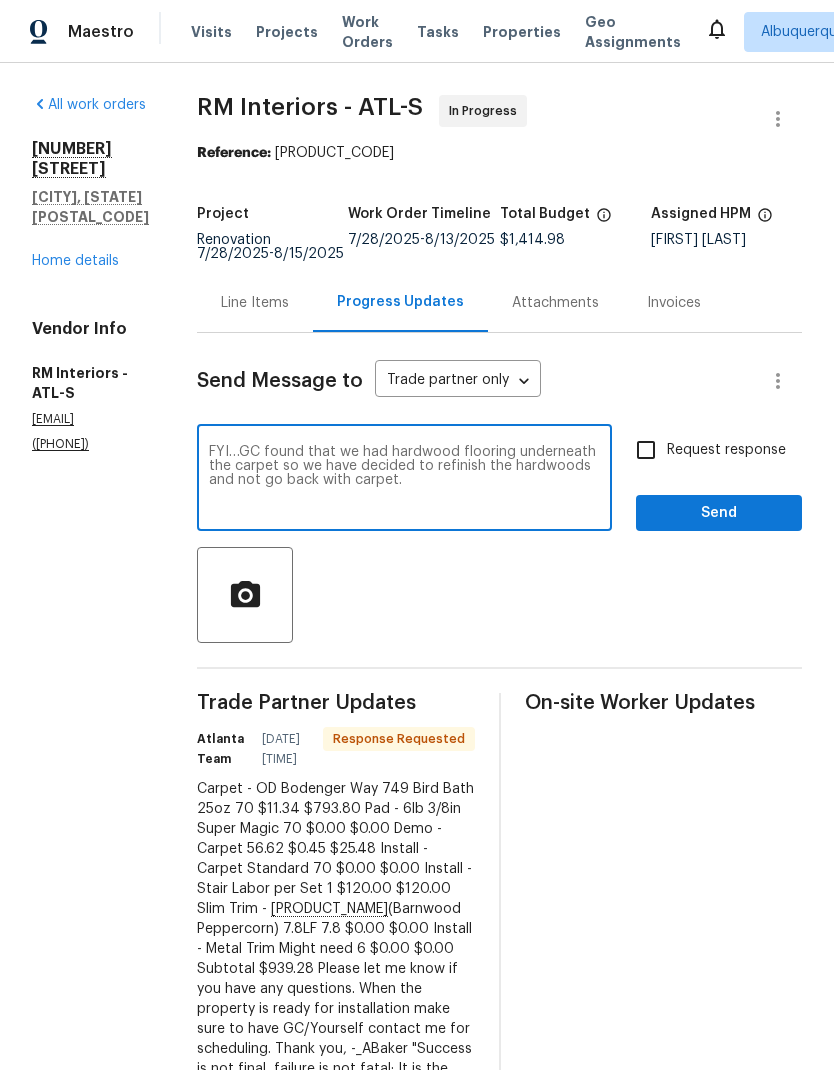 type on "FYI…GC found that we had hardwood flooring underneath the carpet so we have decided to refinish the hardwoods and not go back with carpet." 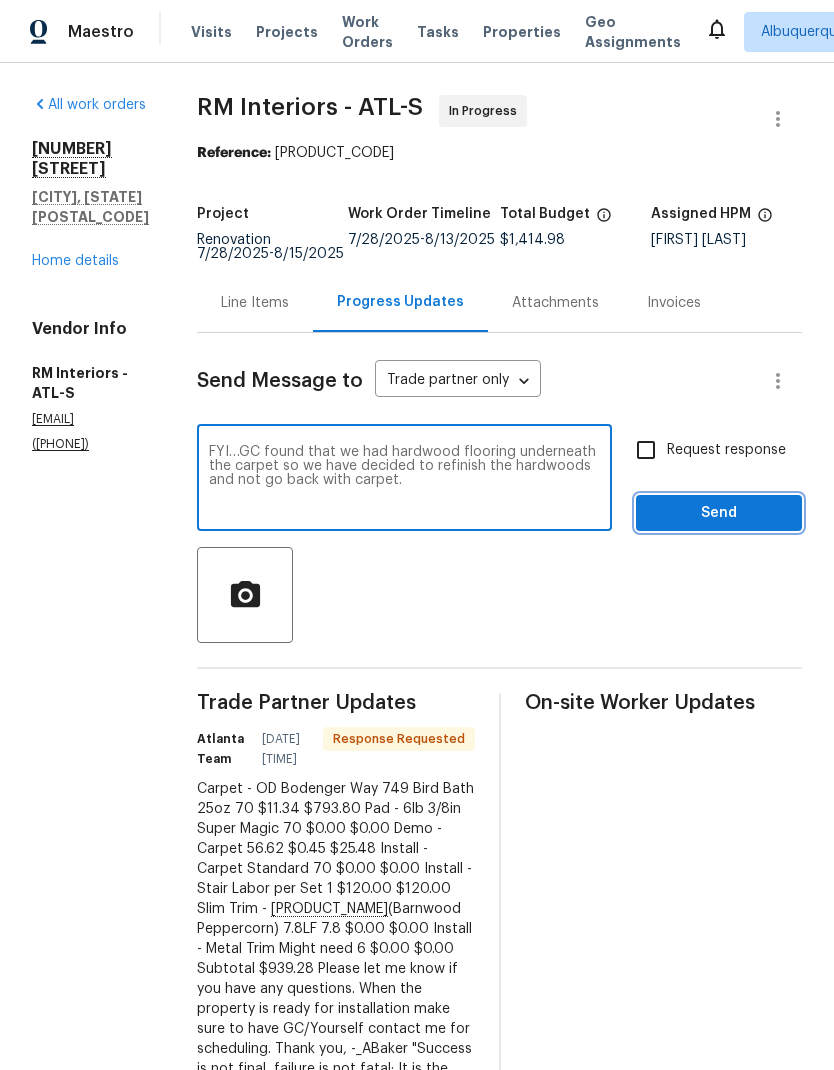 click on "Send" at bounding box center [719, 513] 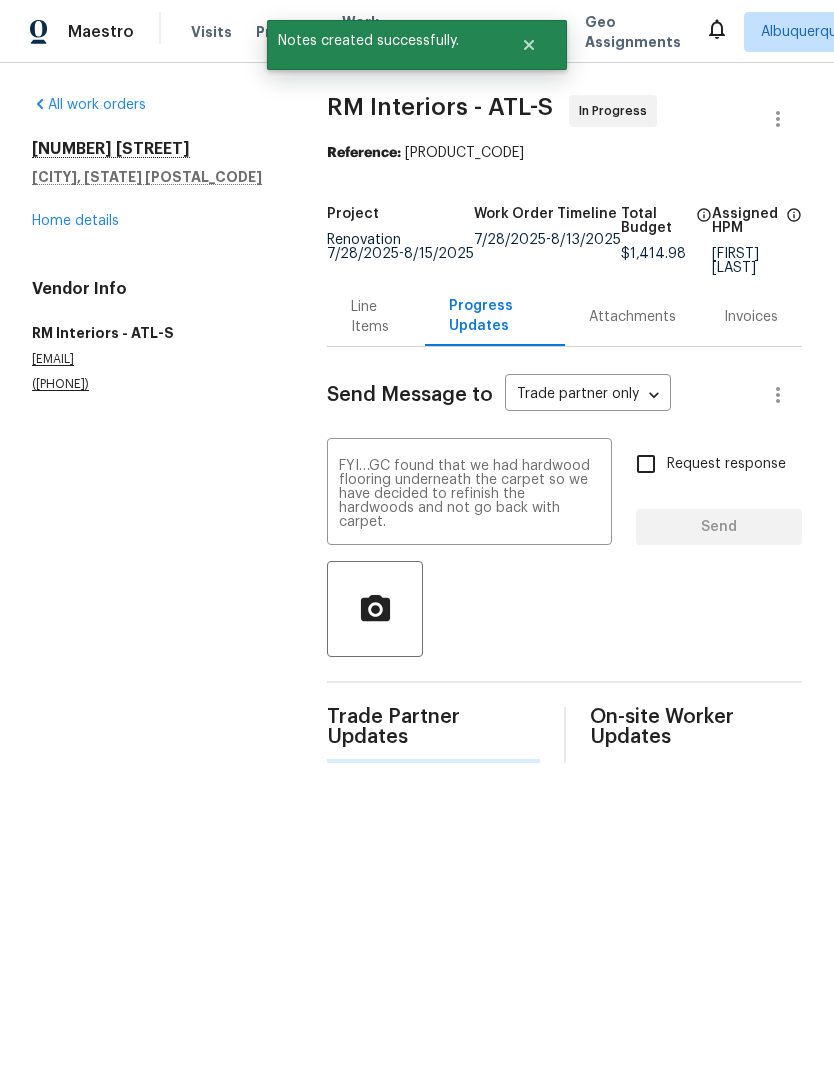 type 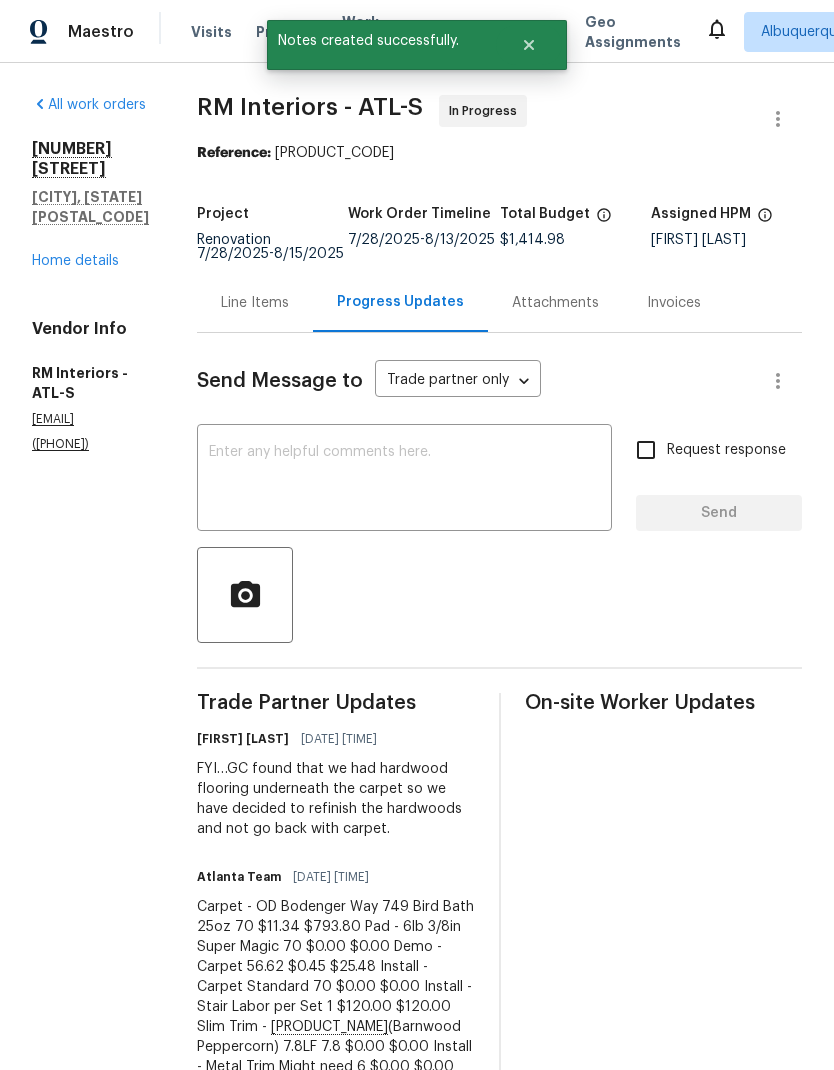 click on "Home details" at bounding box center [75, 261] 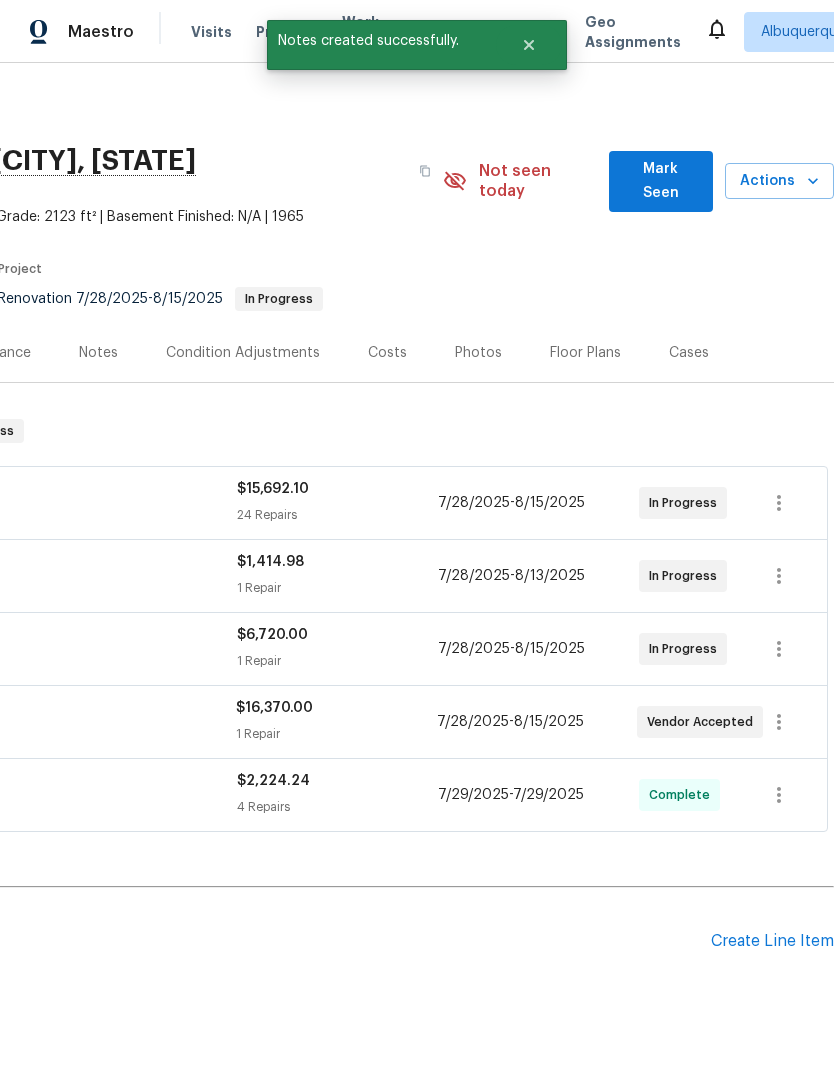 scroll, scrollTop: 0, scrollLeft: 296, axis: horizontal 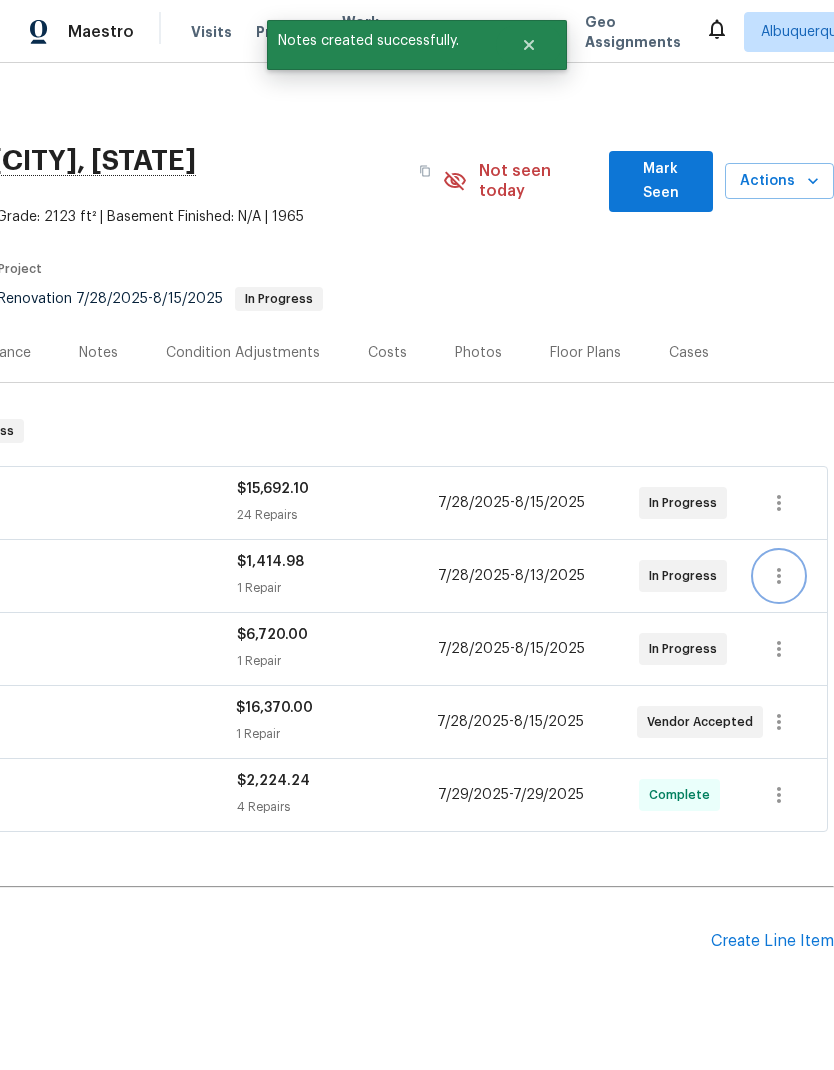 click 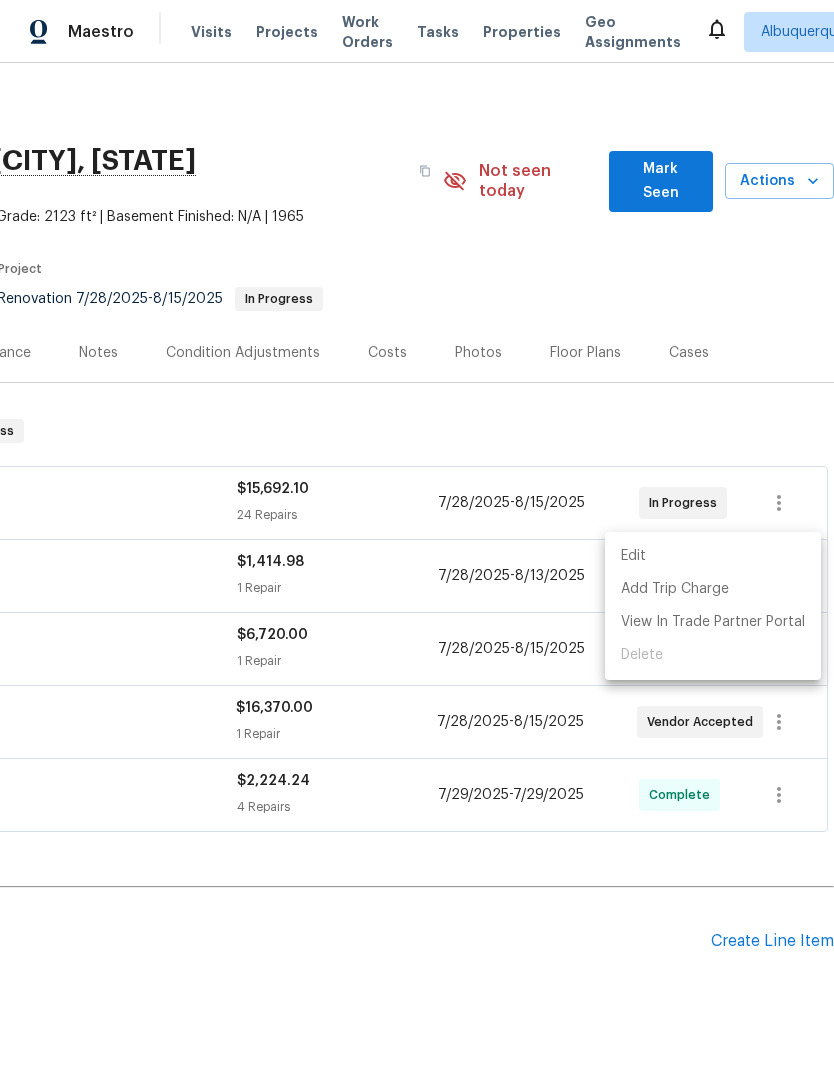 click on "Edit Add Trip Charge View In Trade Partner Portal Delete" at bounding box center [713, 606] 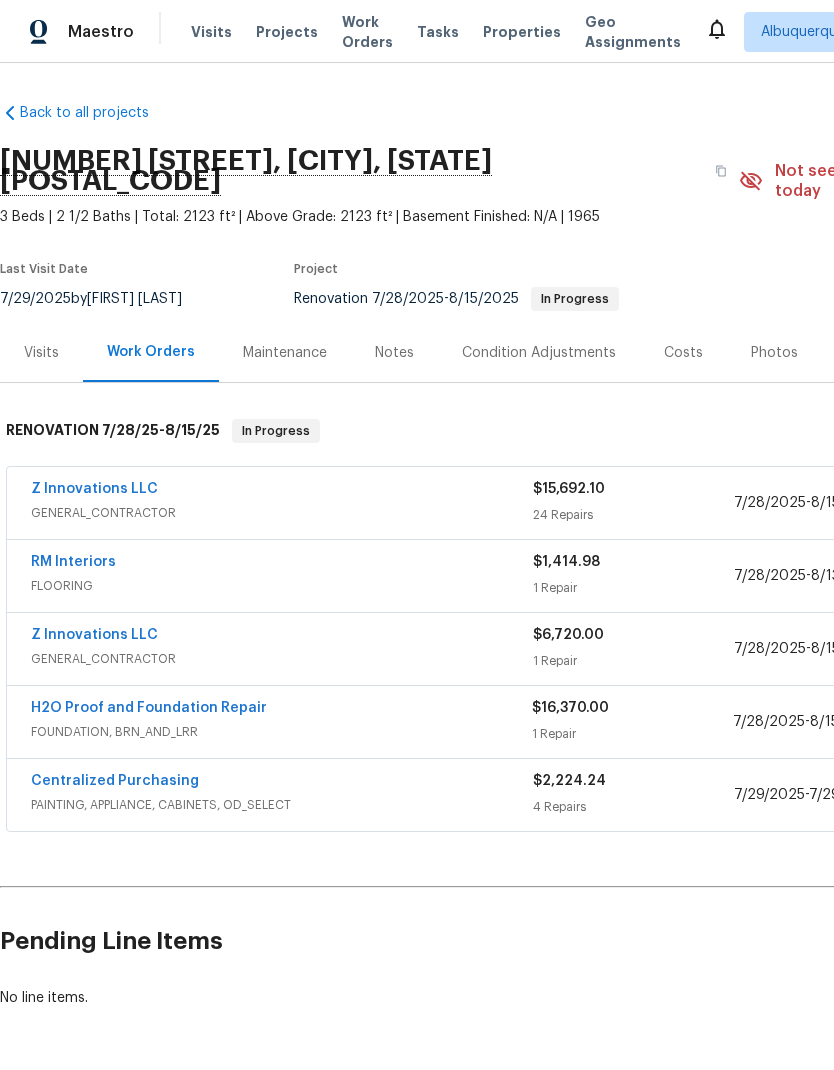 scroll, scrollTop: 0, scrollLeft: 0, axis: both 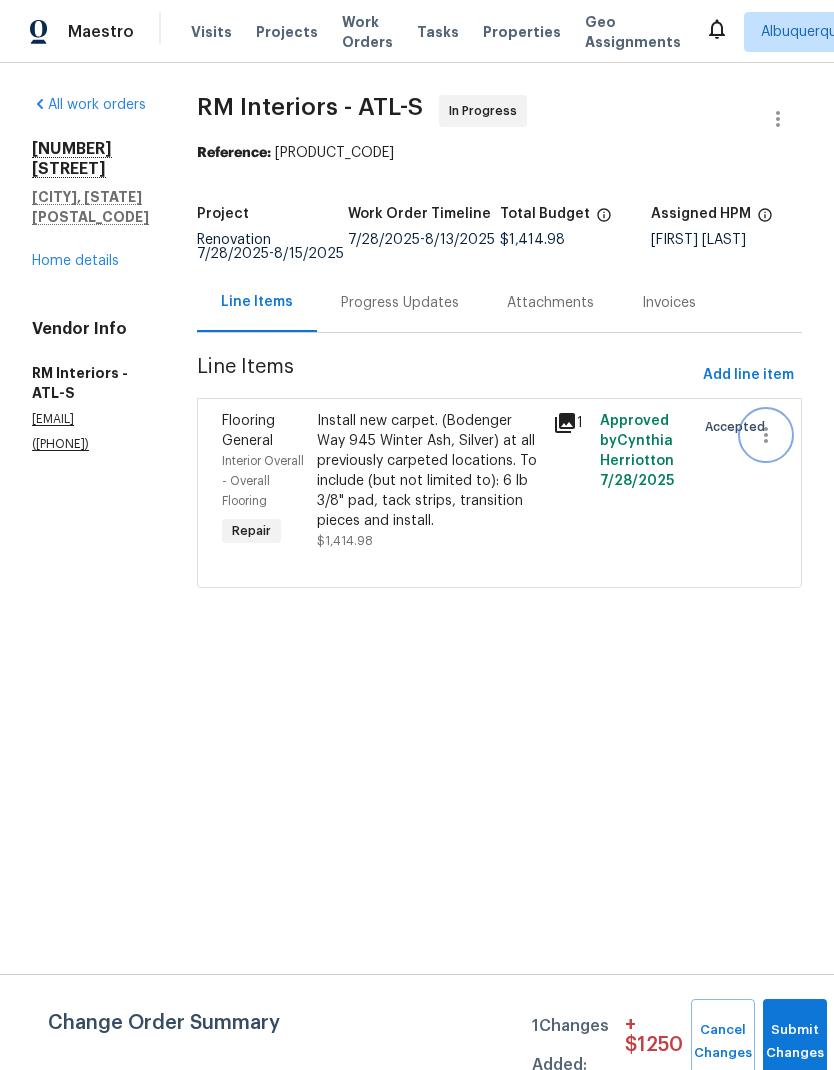 click 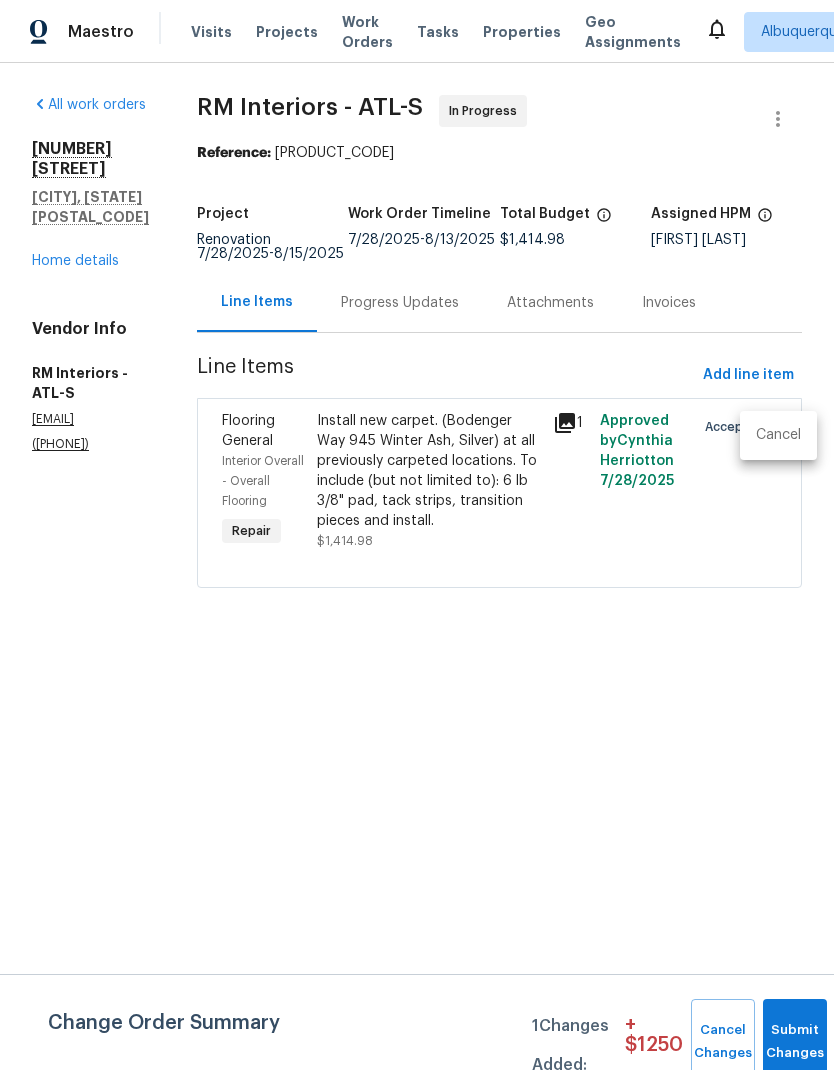 click on "Cancel" at bounding box center [778, 435] 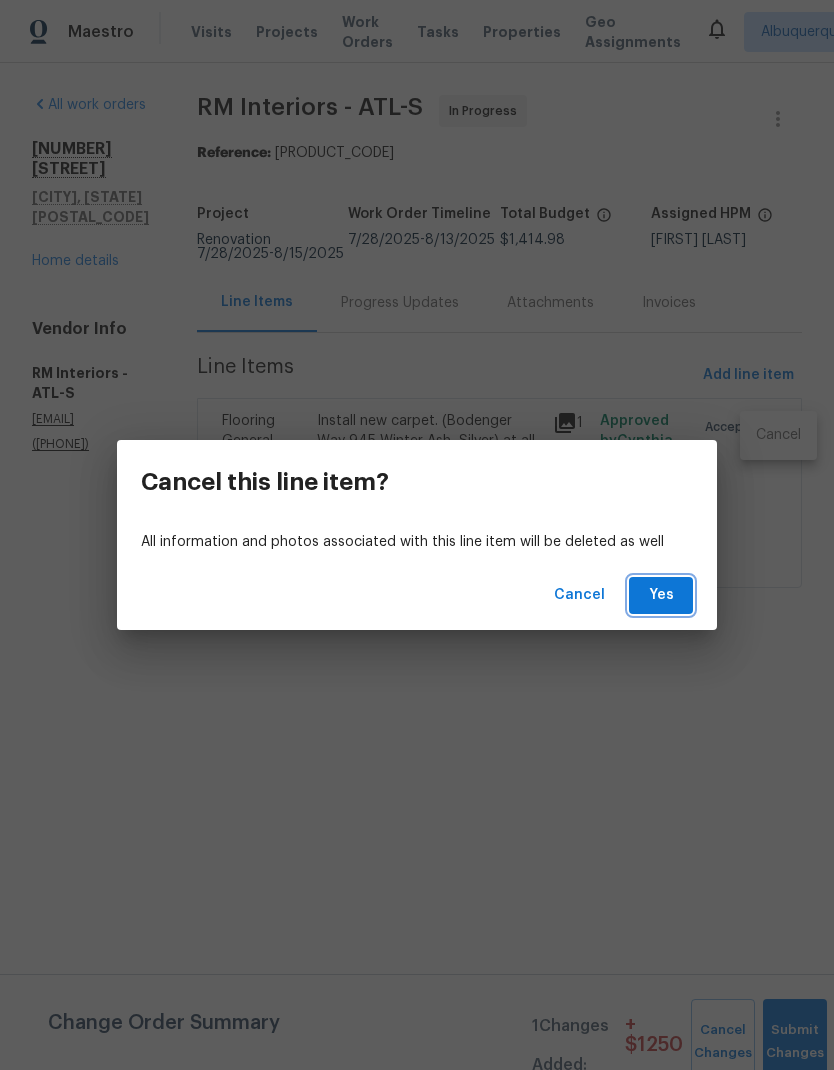 click on "Yes" at bounding box center [661, 595] 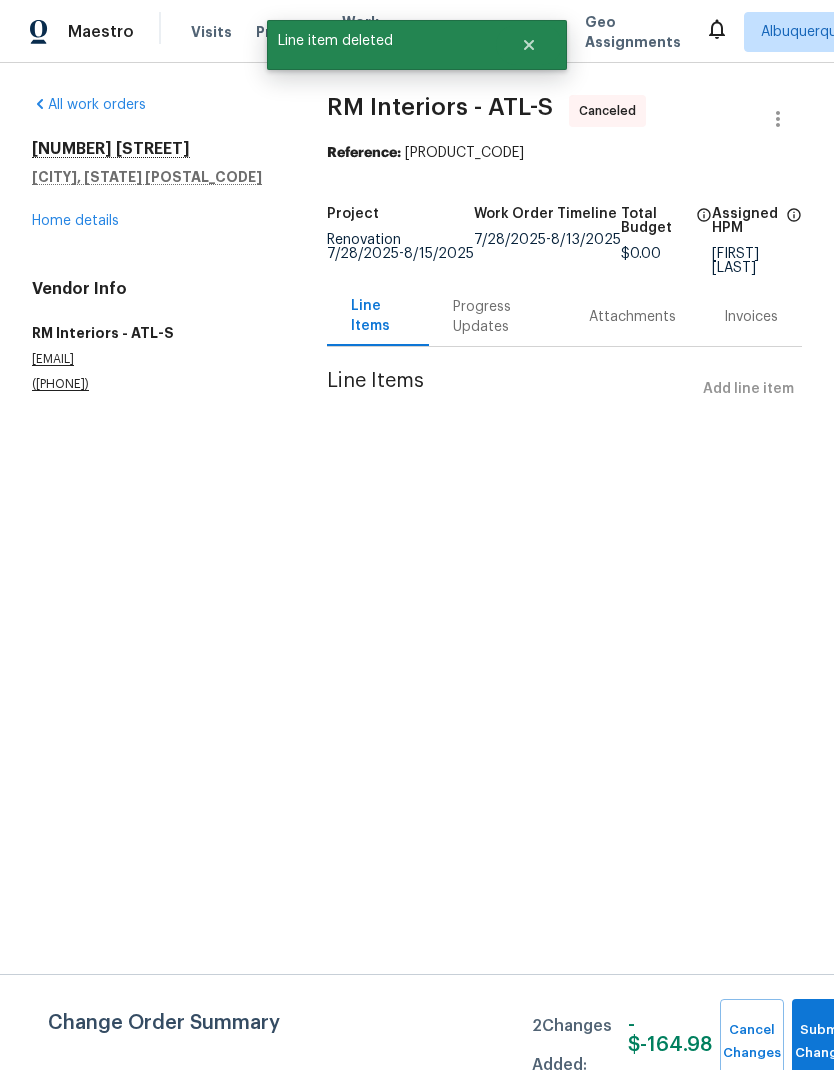 click on "Home details" at bounding box center [75, 221] 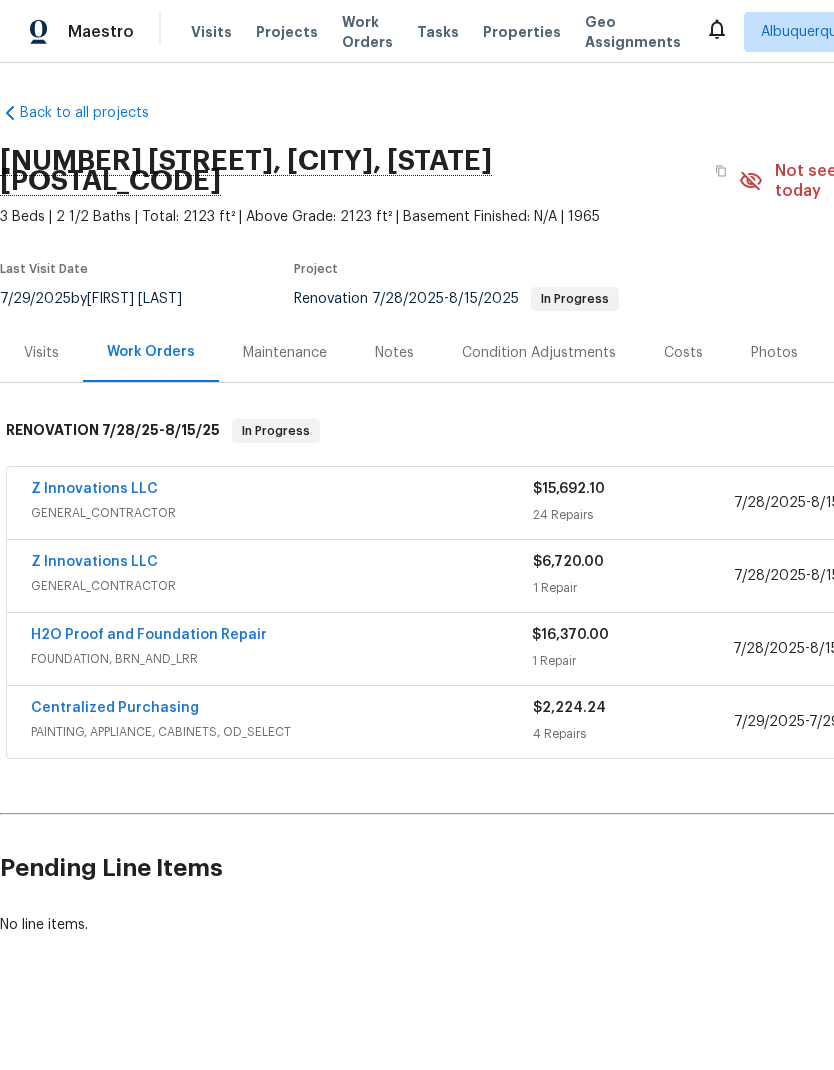 click on "Z Innovations LLC" at bounding box center [94, 489] 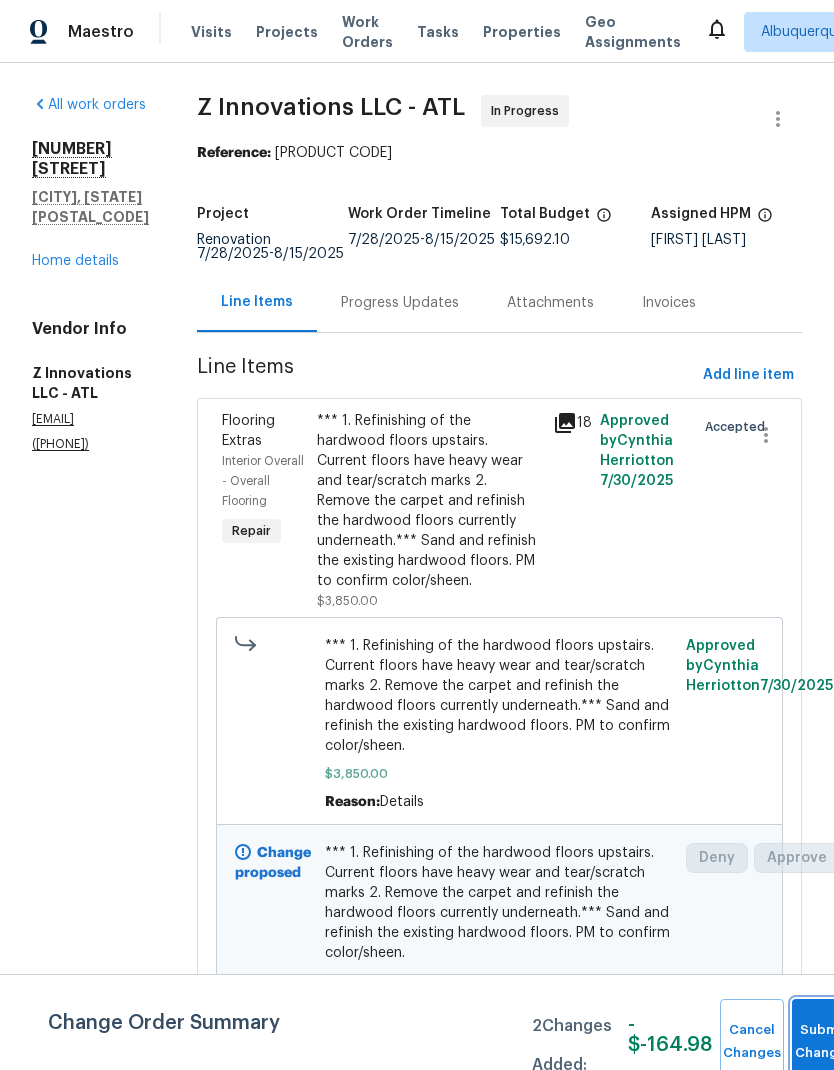 click on "Submit Changes" at bounding box center (824, 1042) 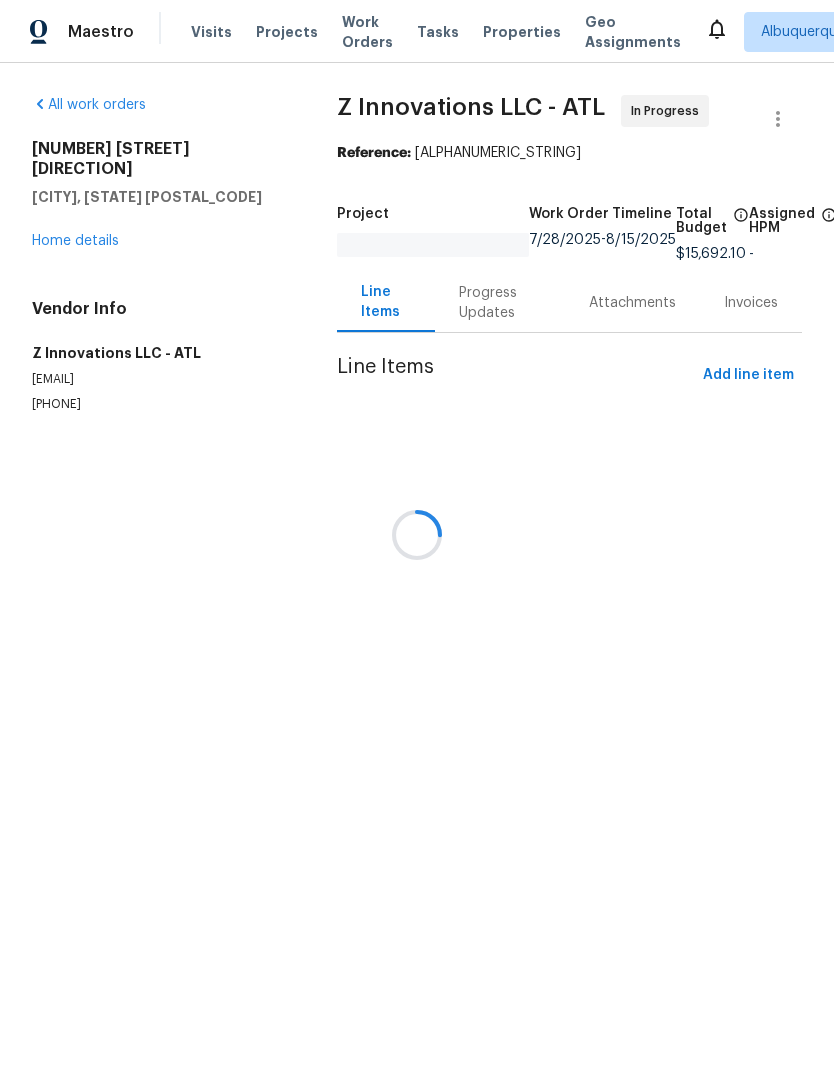 scroll, scrollTop: 0, scrollLeft: 0, axis: both 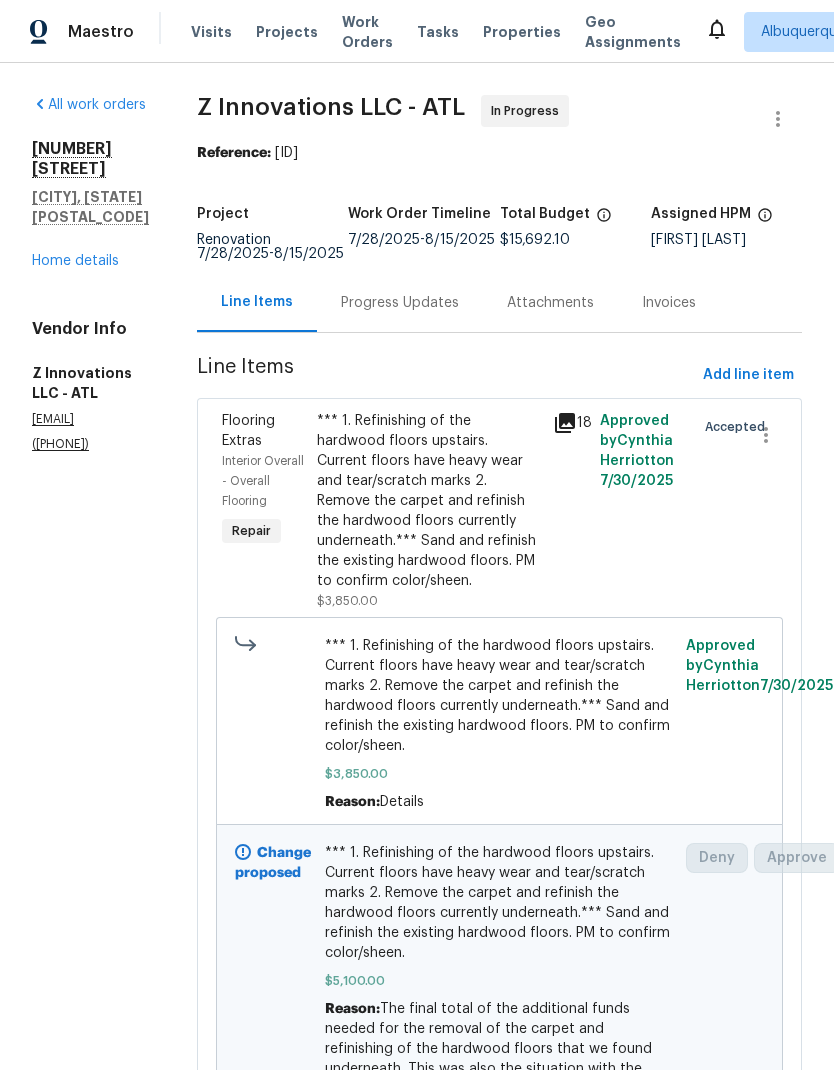click on "Progress Updates" at bounding box center (400, 303) 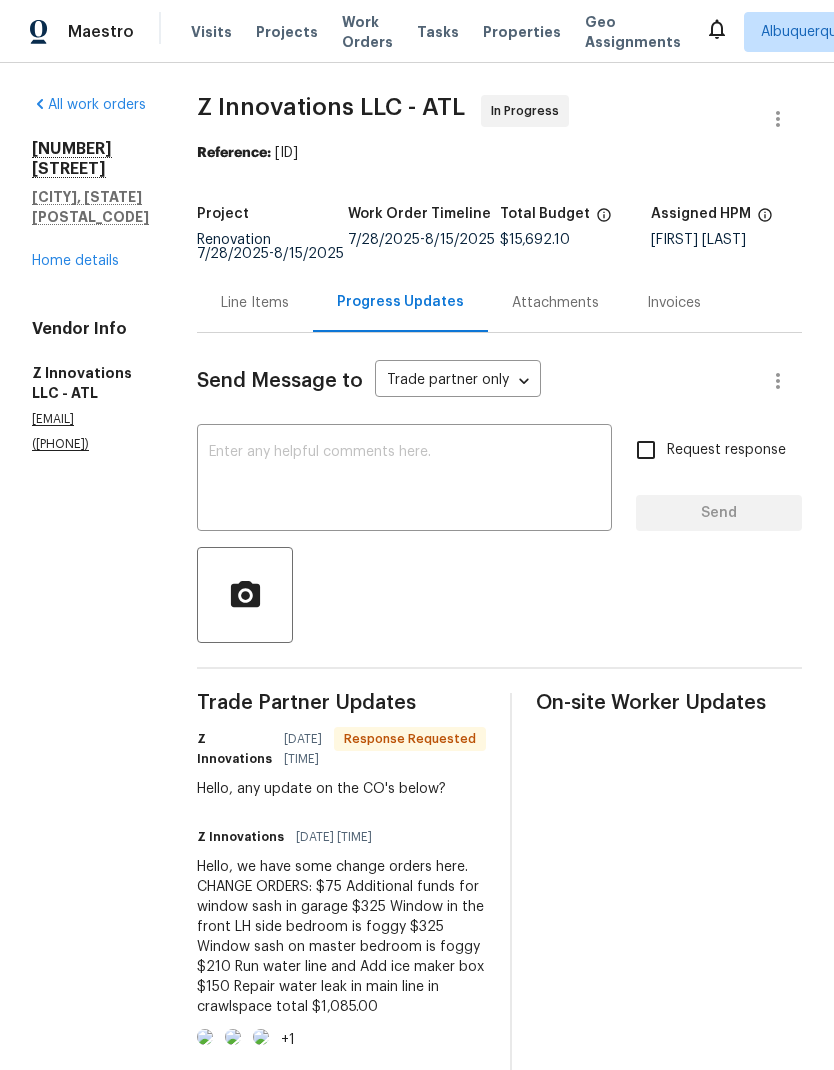 click at bounding box center [404, 480] 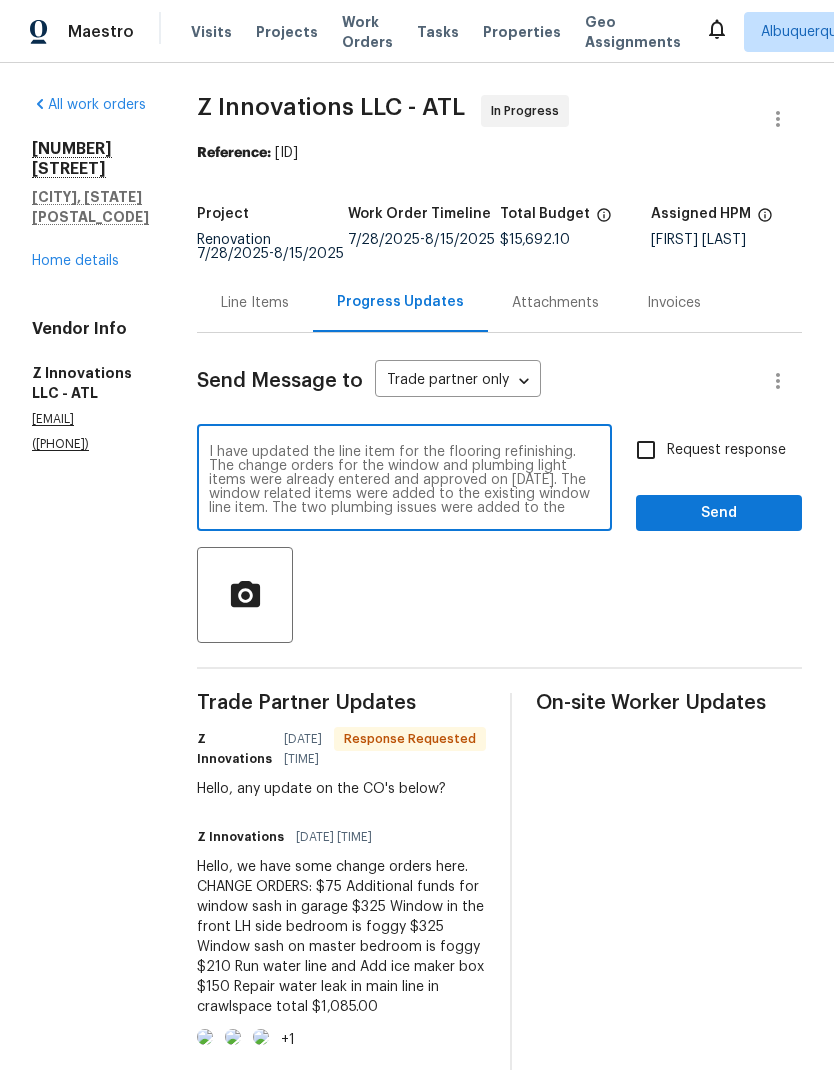 scroll, scrollTop: 0, scrollLeft: 0, axis: both 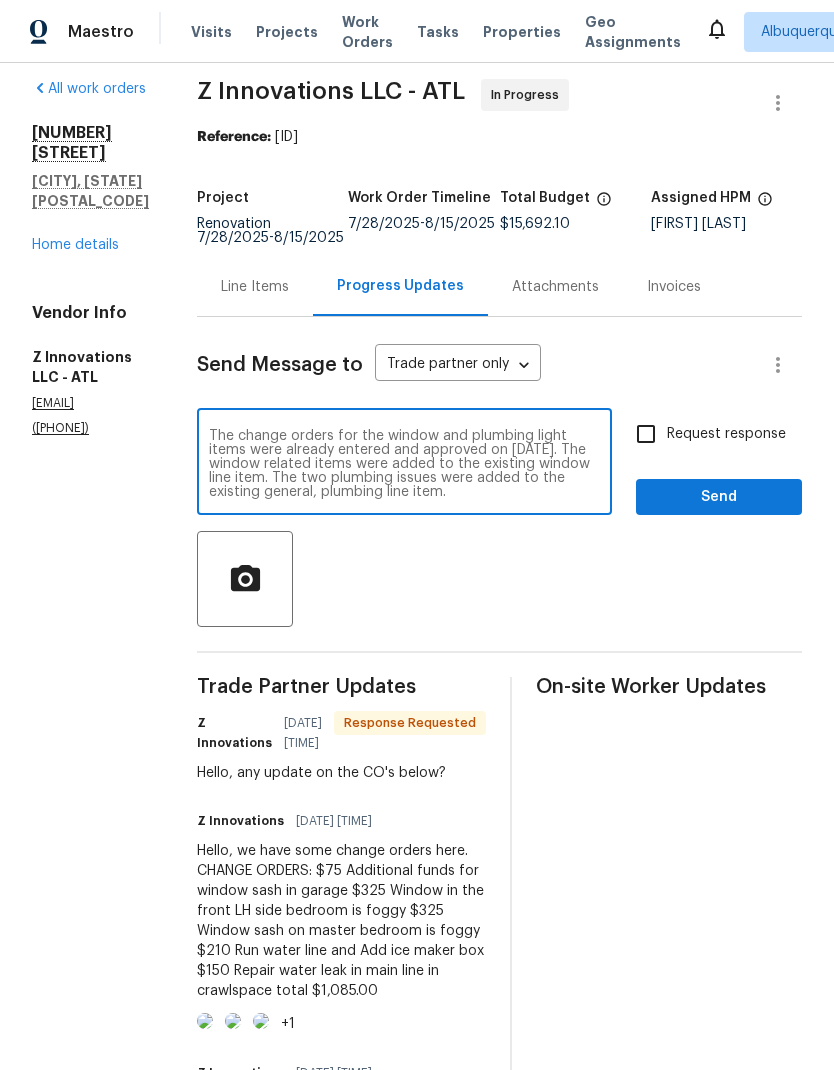 type on "I have updated the line item for the flooring refinishing. The change orders for the window and plumbing light items were already entered and approved on [DATE]. The window related items were added to the existing window line item. The two plumbing issues were added to the existing general, plumbing line item." 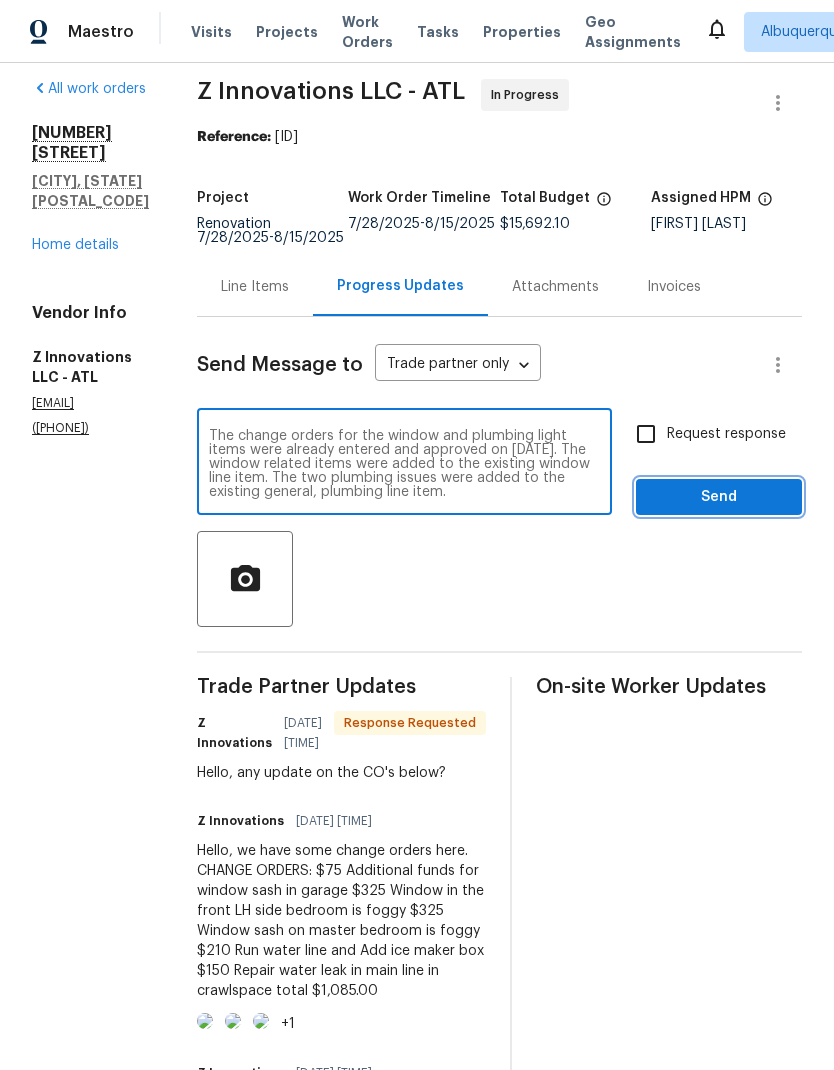 click on "Send" at bounding box center (719, 497) 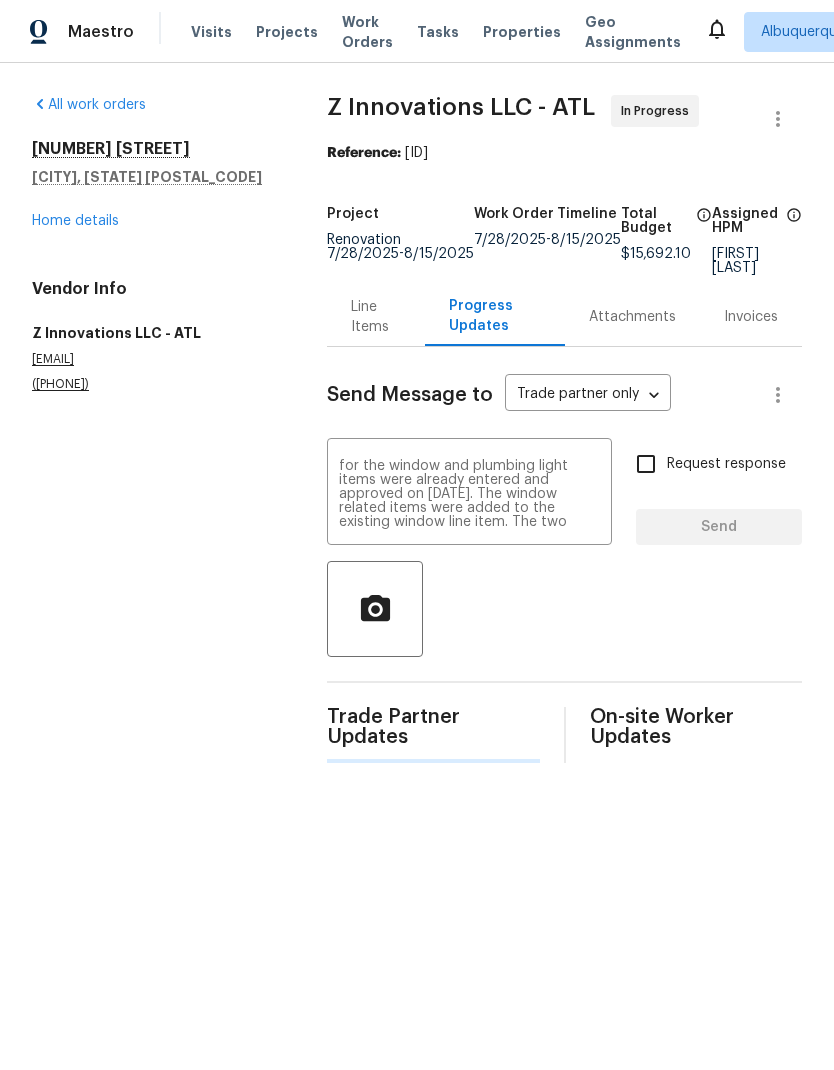 scroll, scrollTop: 0, scrollLeft: 0, axis: both 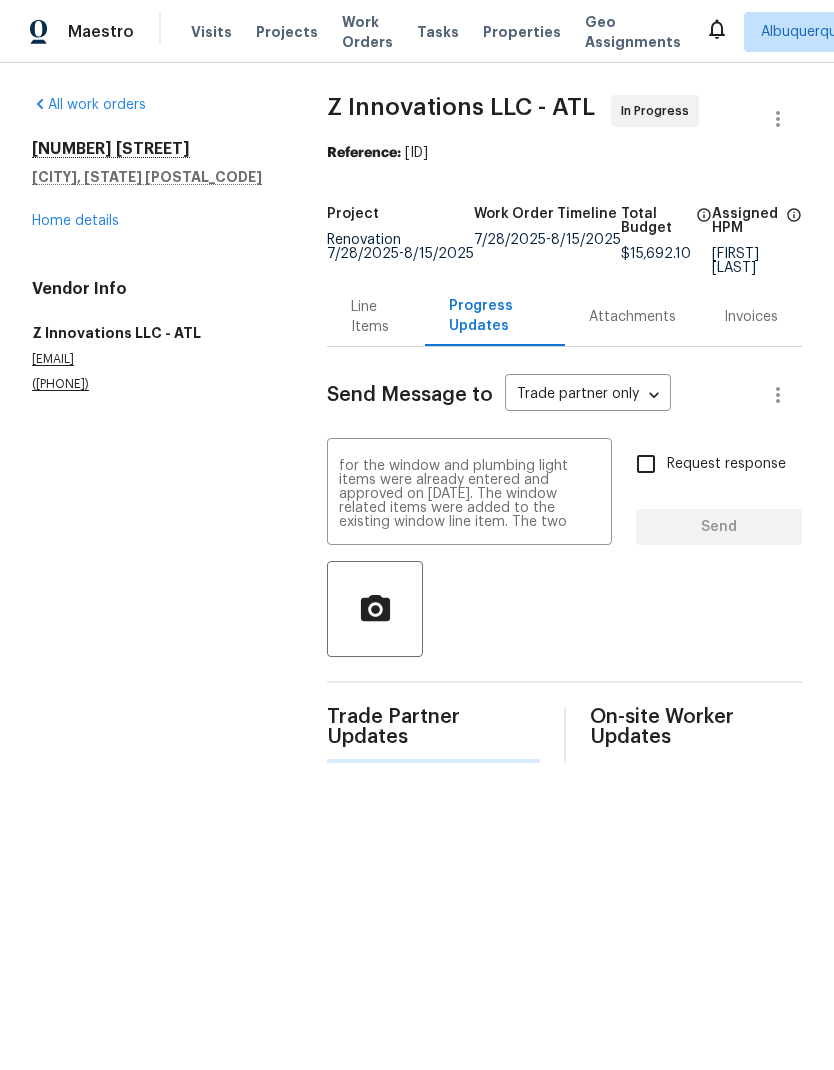 type 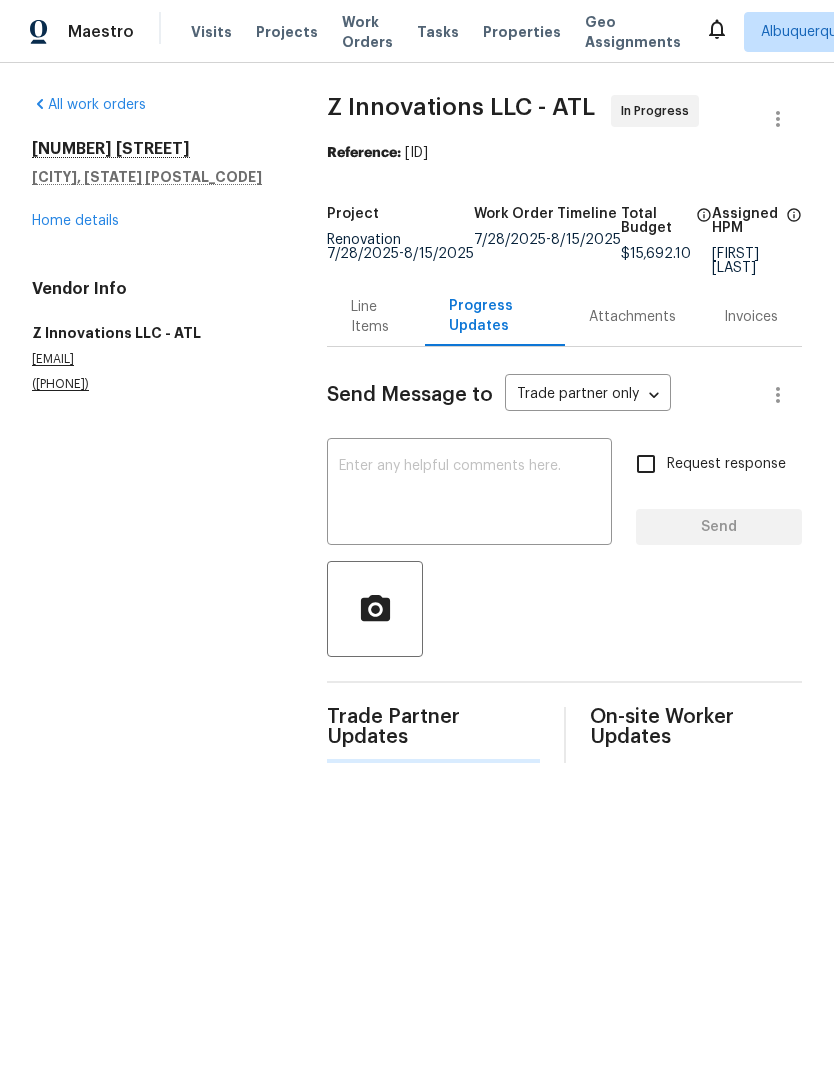 scroll, scrollTop: 0, scrollLeft: 0, axis: both 